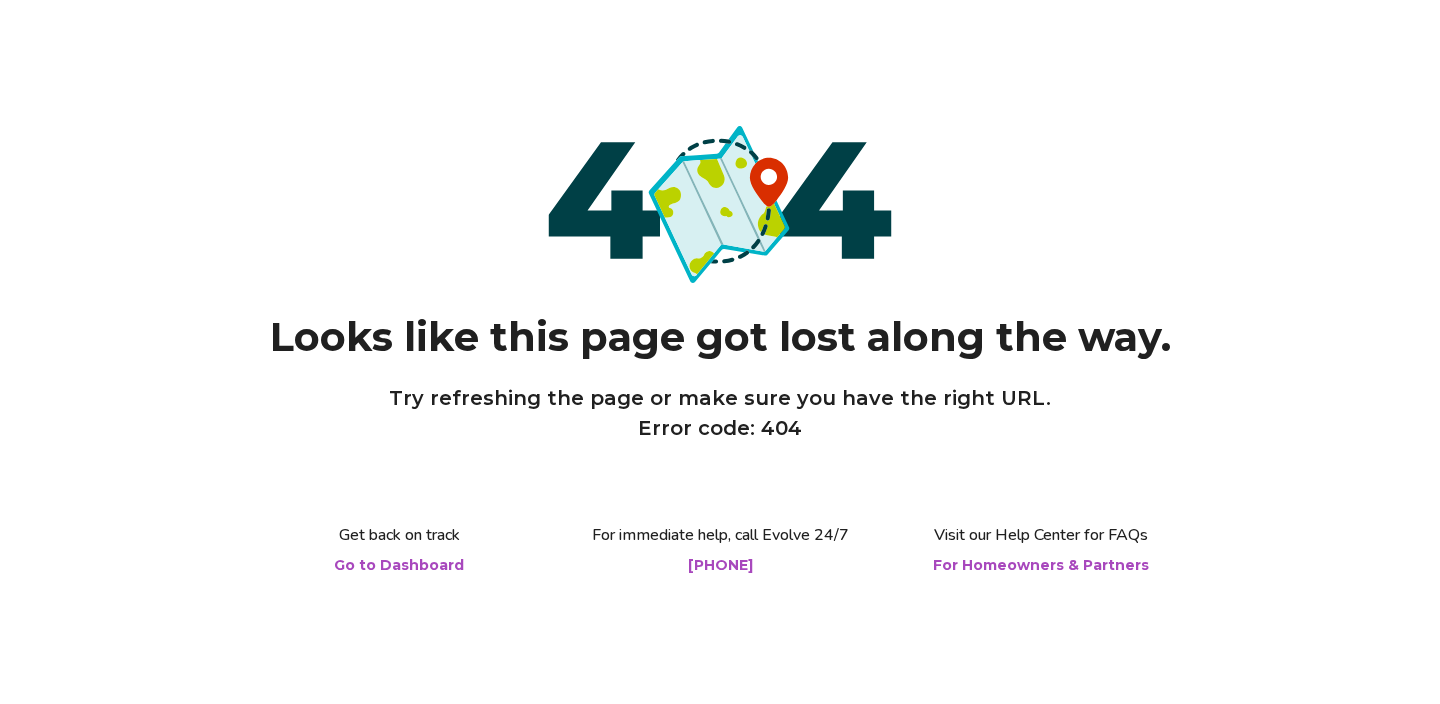 scroll, scrollTop: 0, scrollLeft: 0, axis: both 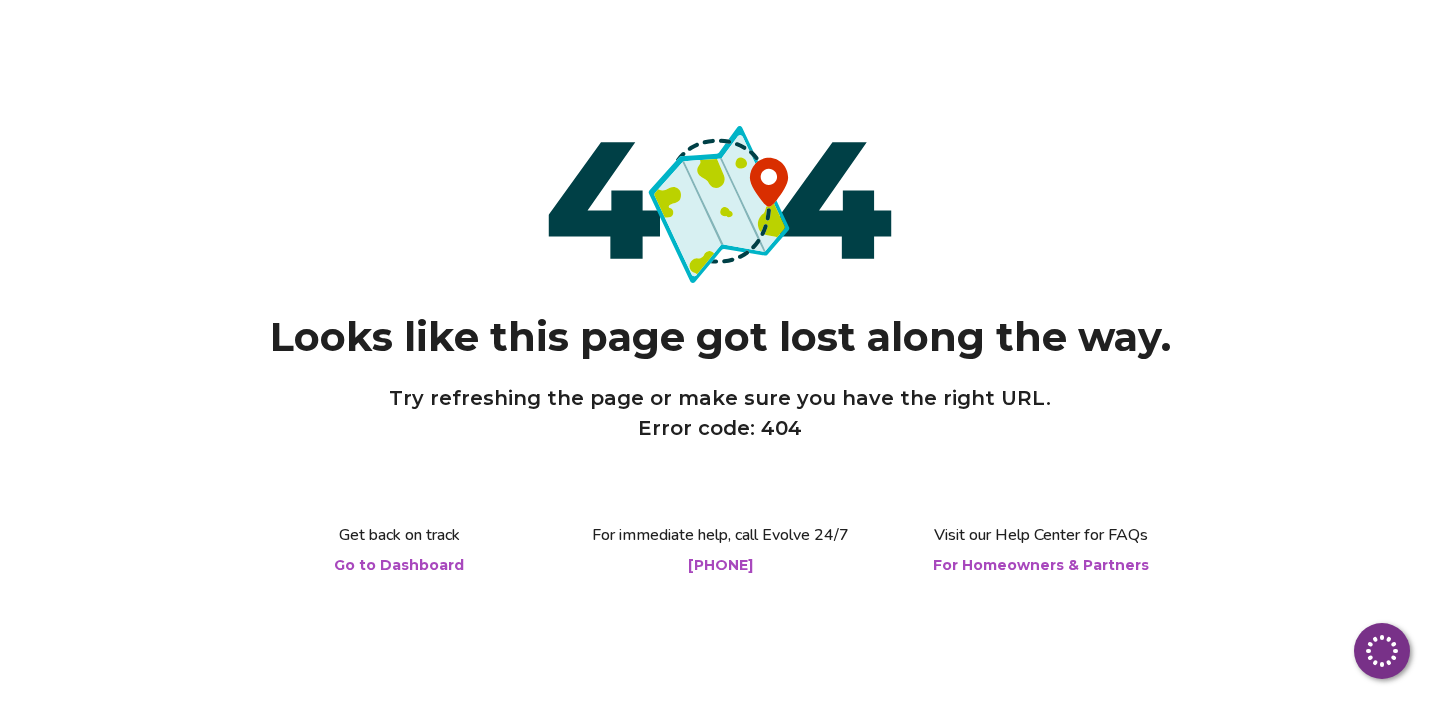 click on "Go to Dashboard" at bounding box center [399, 565] 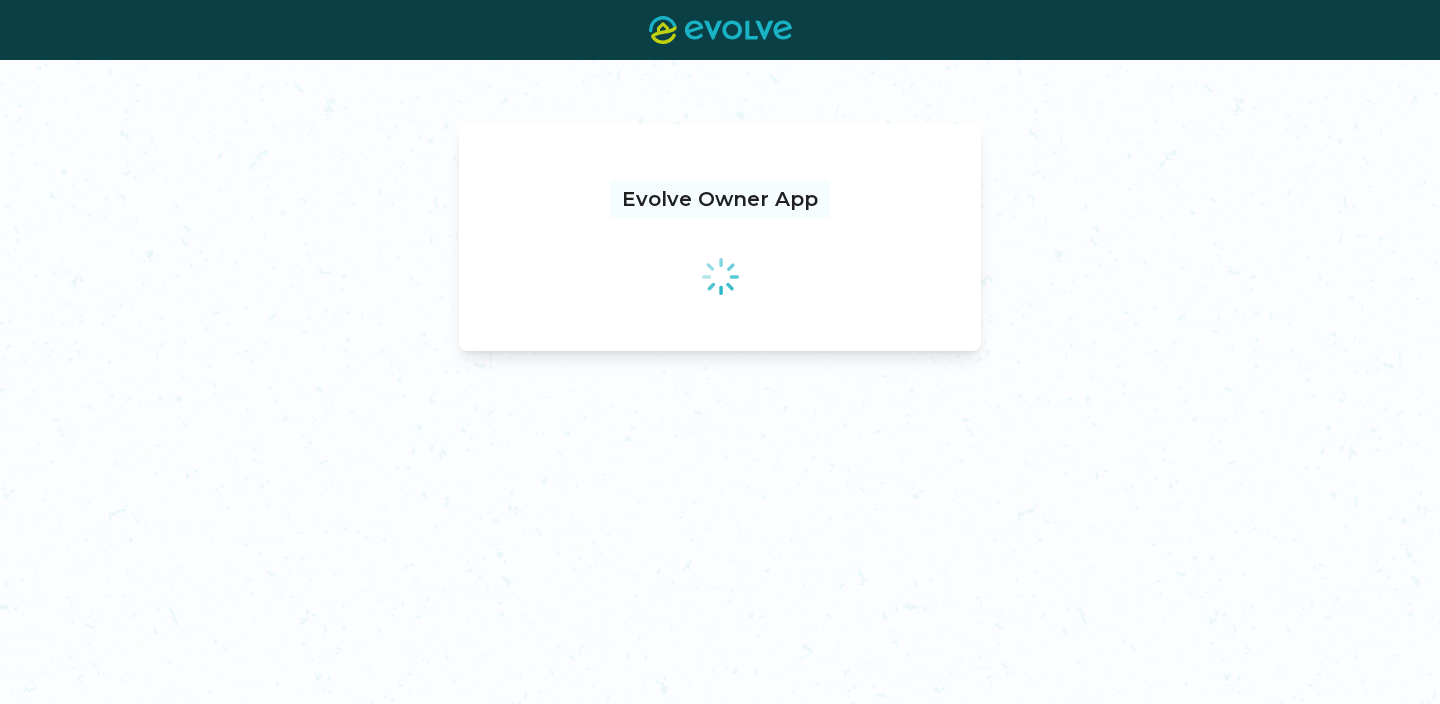 scroll, scrollTop: 0, scrollLeft: 0, axis: both 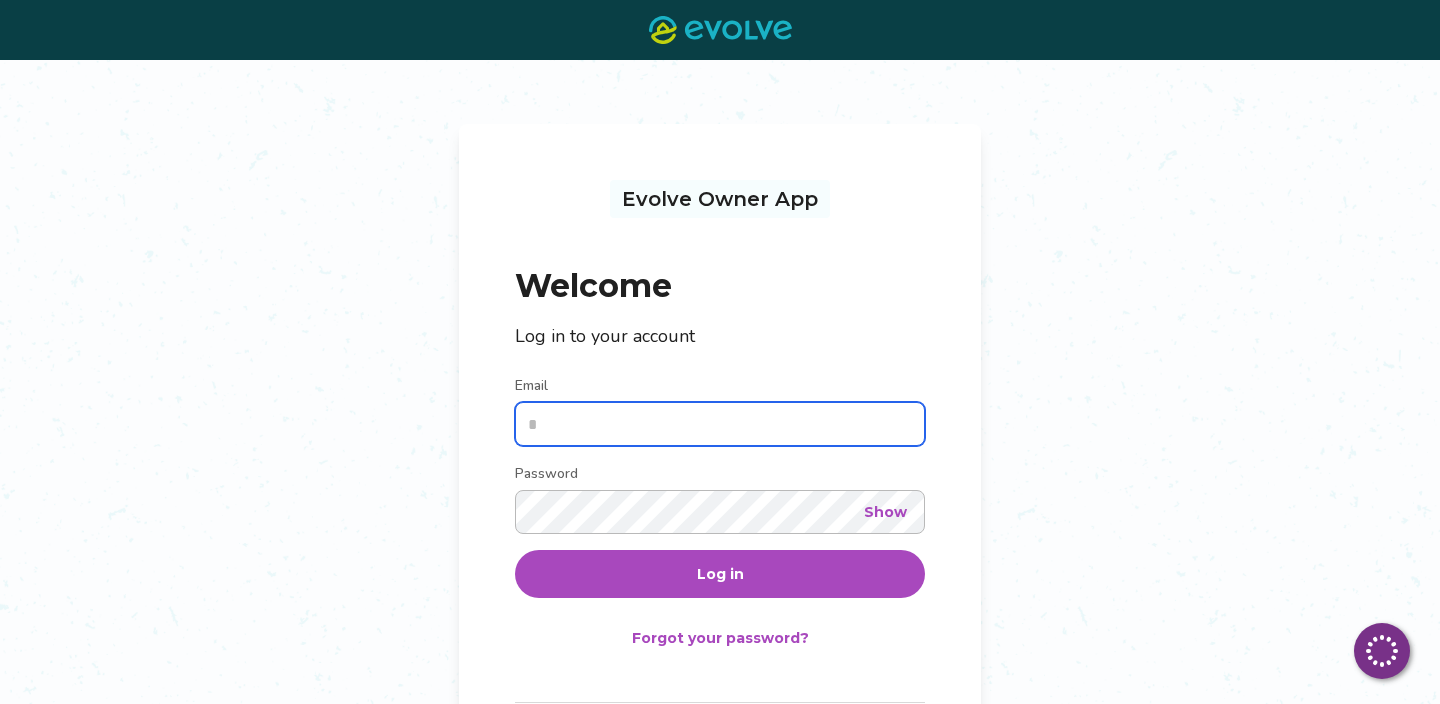 type on "**********" 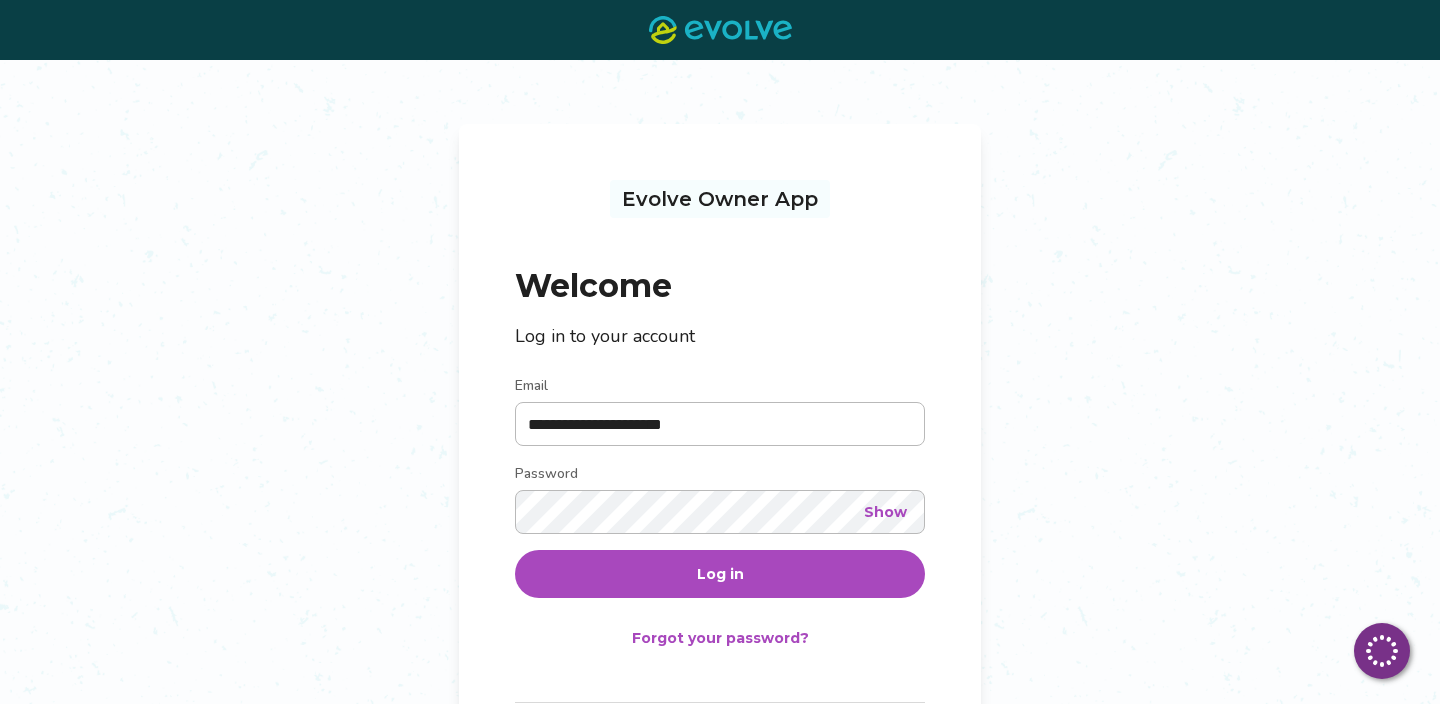click on "Log in" at bounding box center [720, 574] 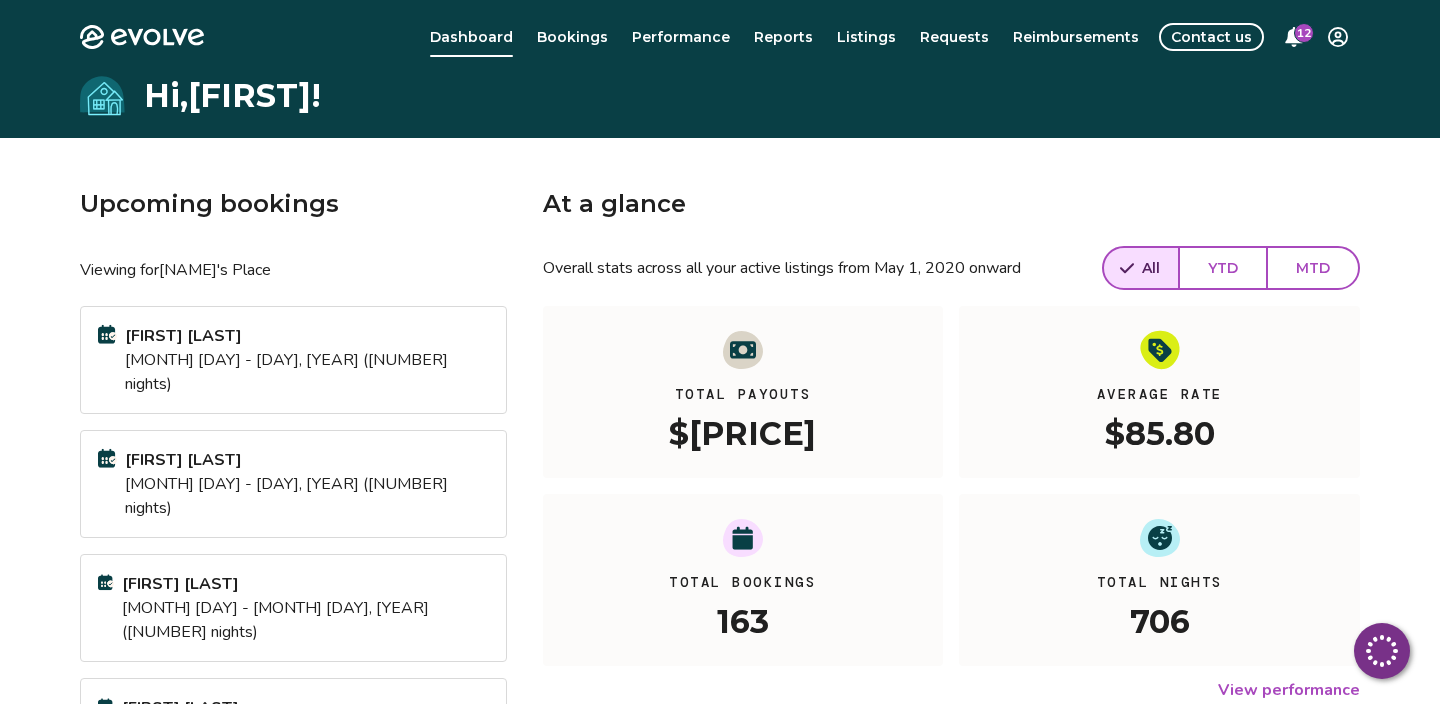 click on "YTD" at bounding box center (1223, 268) 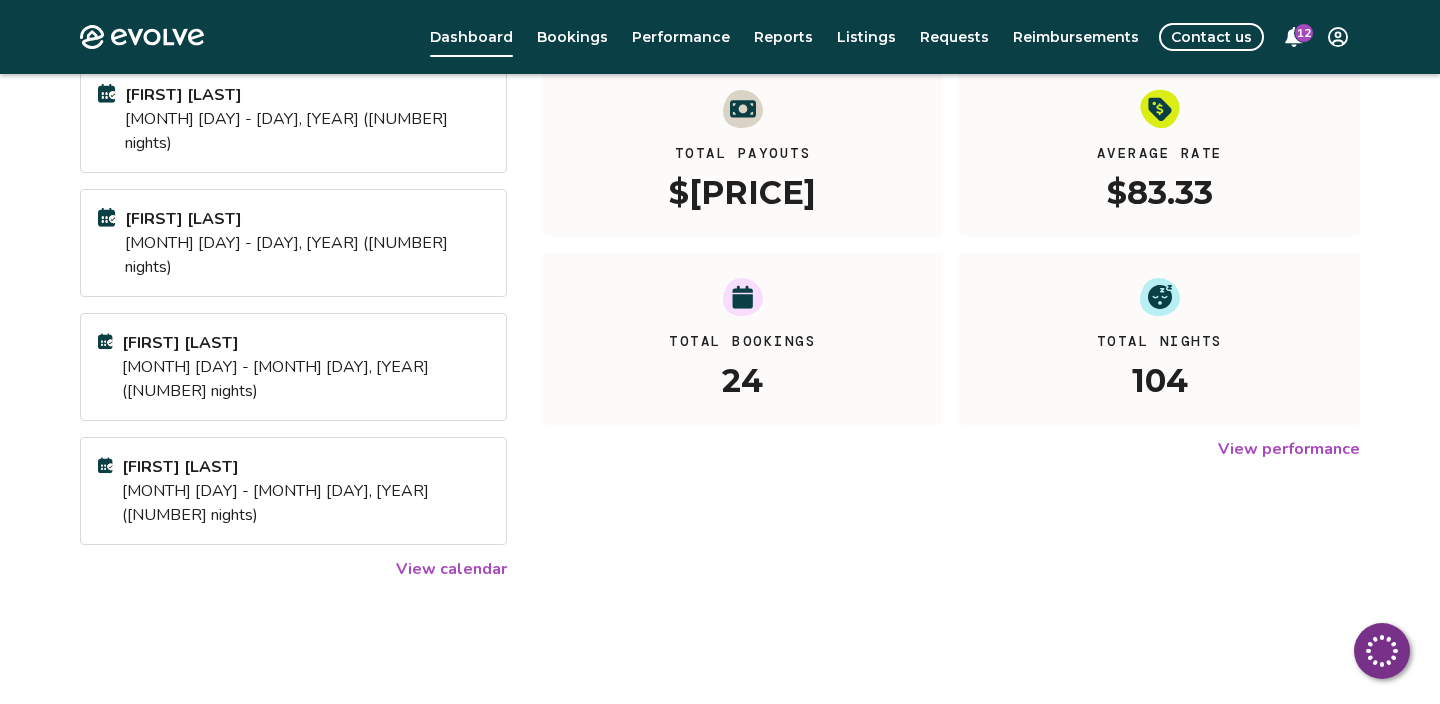 scroll, scrollTop: 244, scrollLeft: 0, axis: vertical 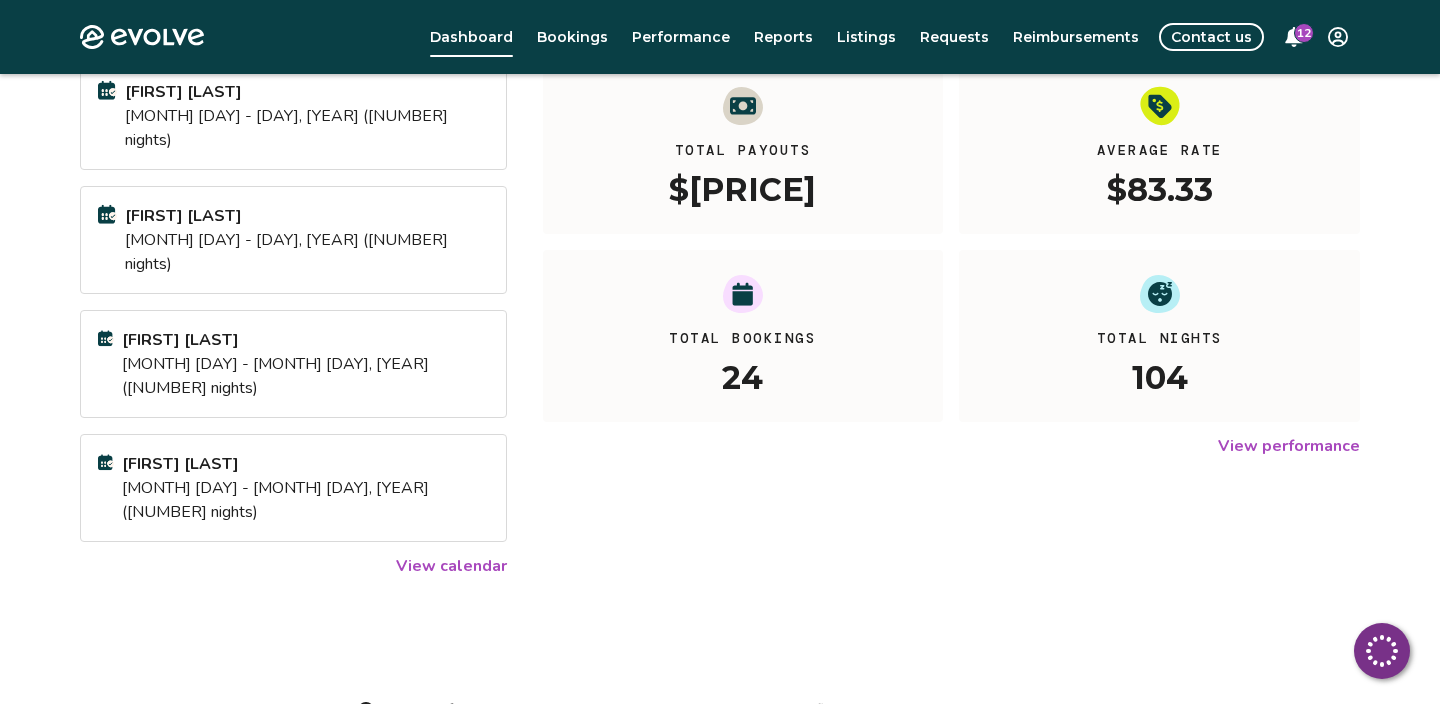 click on "View calendar" at bounding box center [451, 566] 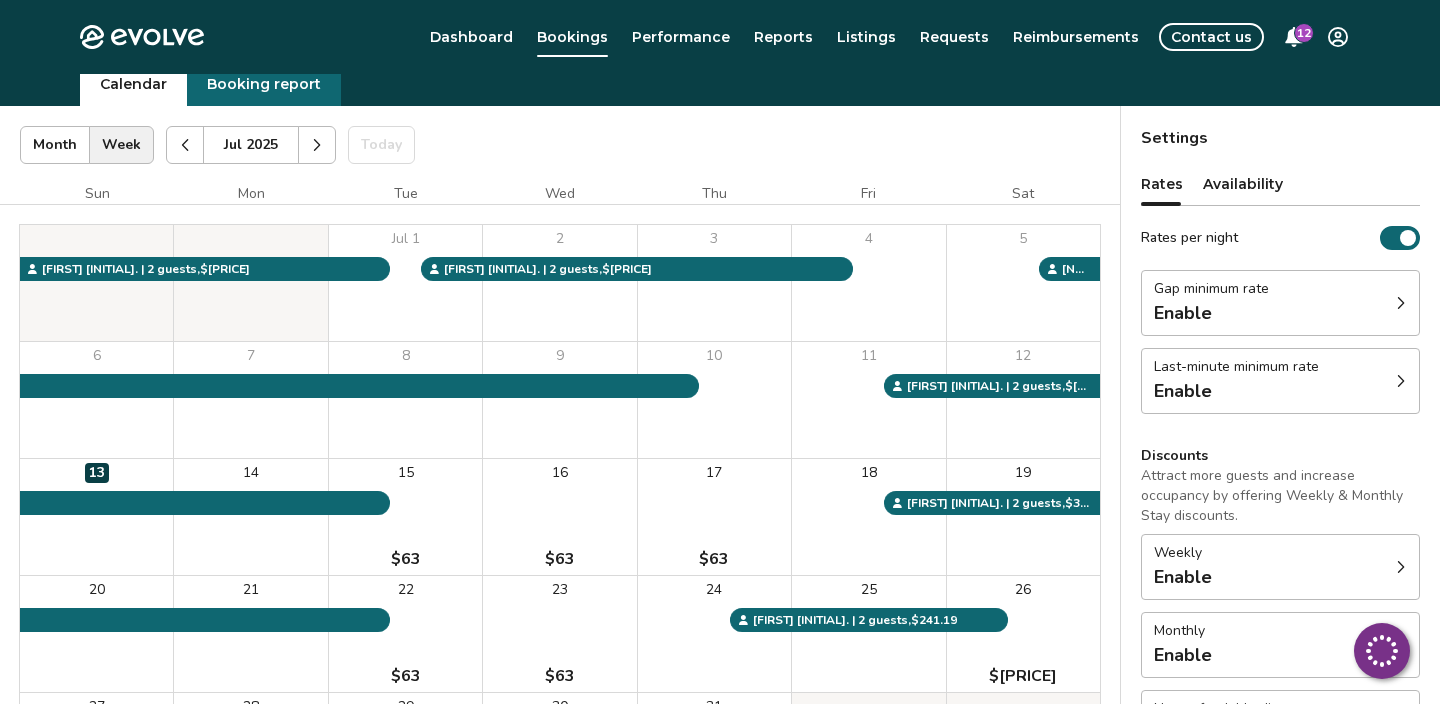 scroll, scrollTop: 0, scrollLeft: 0, axis: both 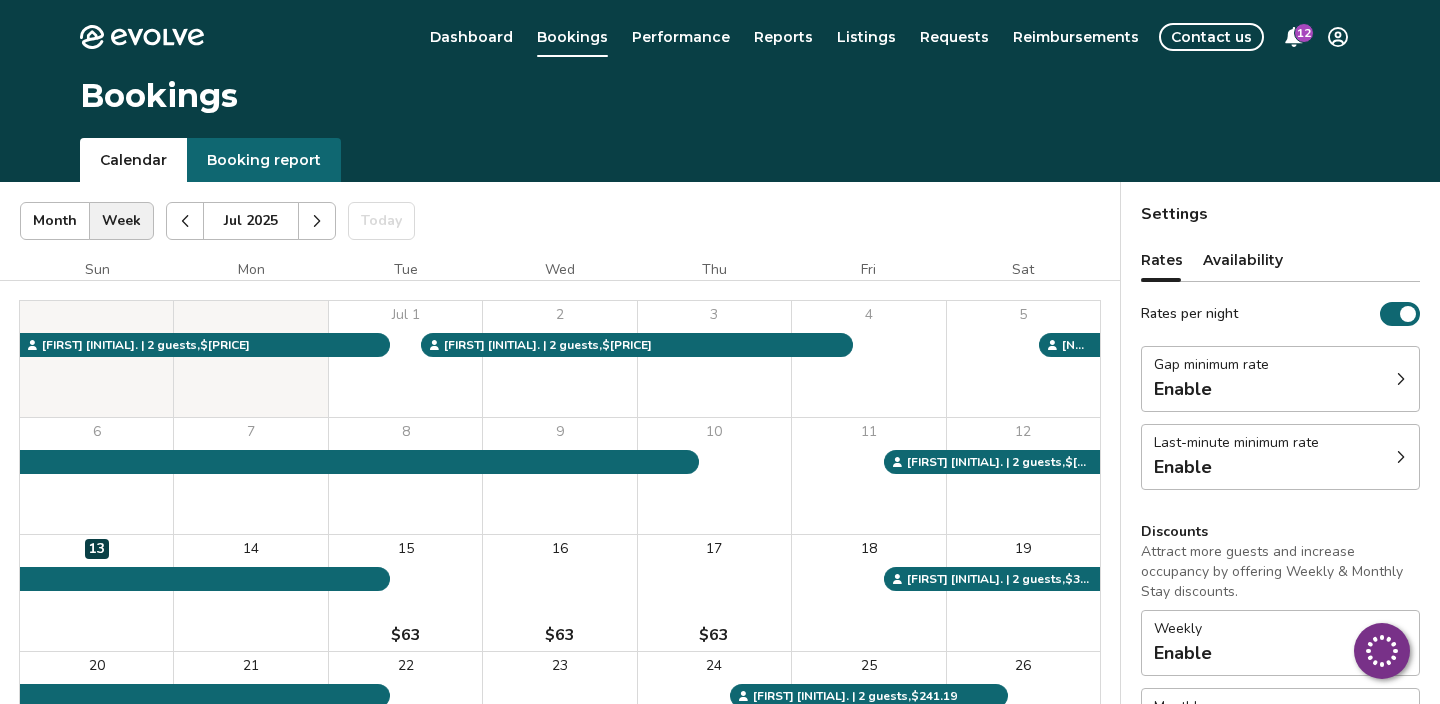click 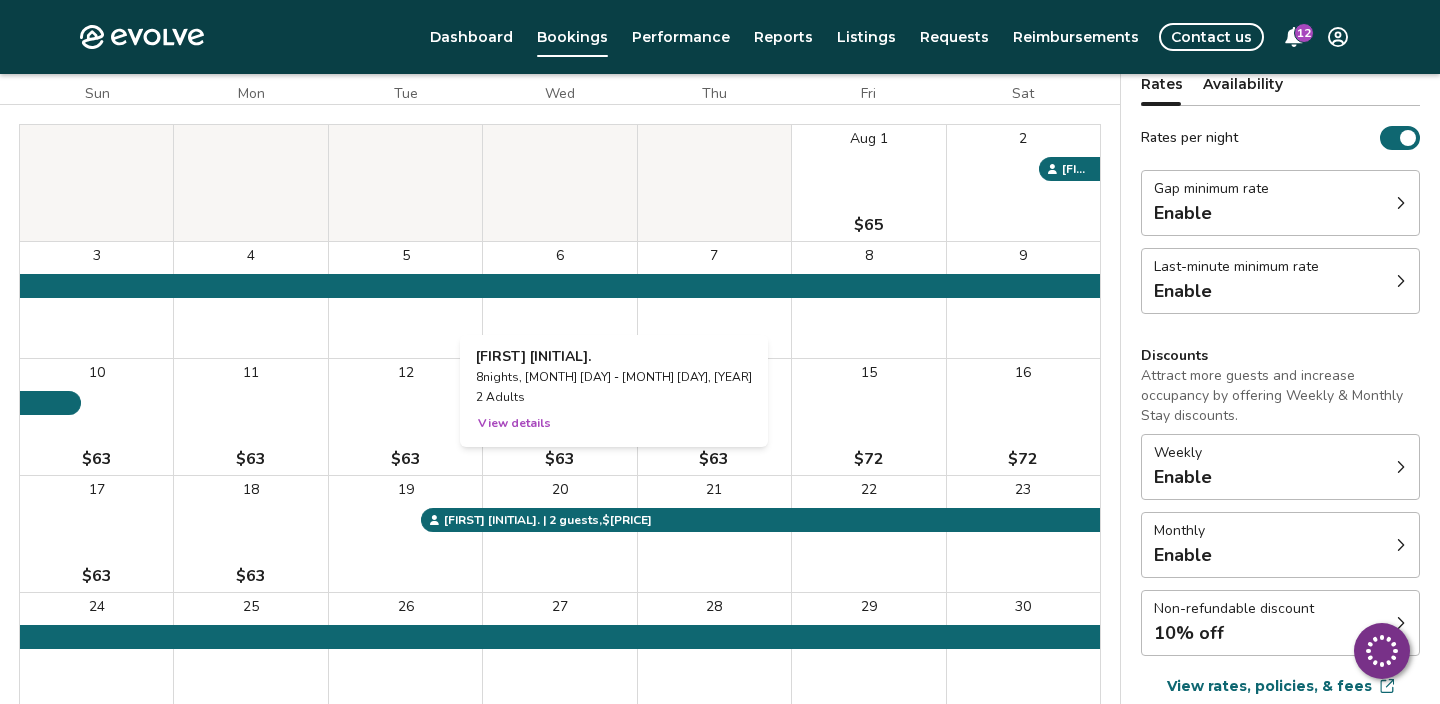 scroll, scrollTop: 179, scrollLeft: 0, axis: vertical 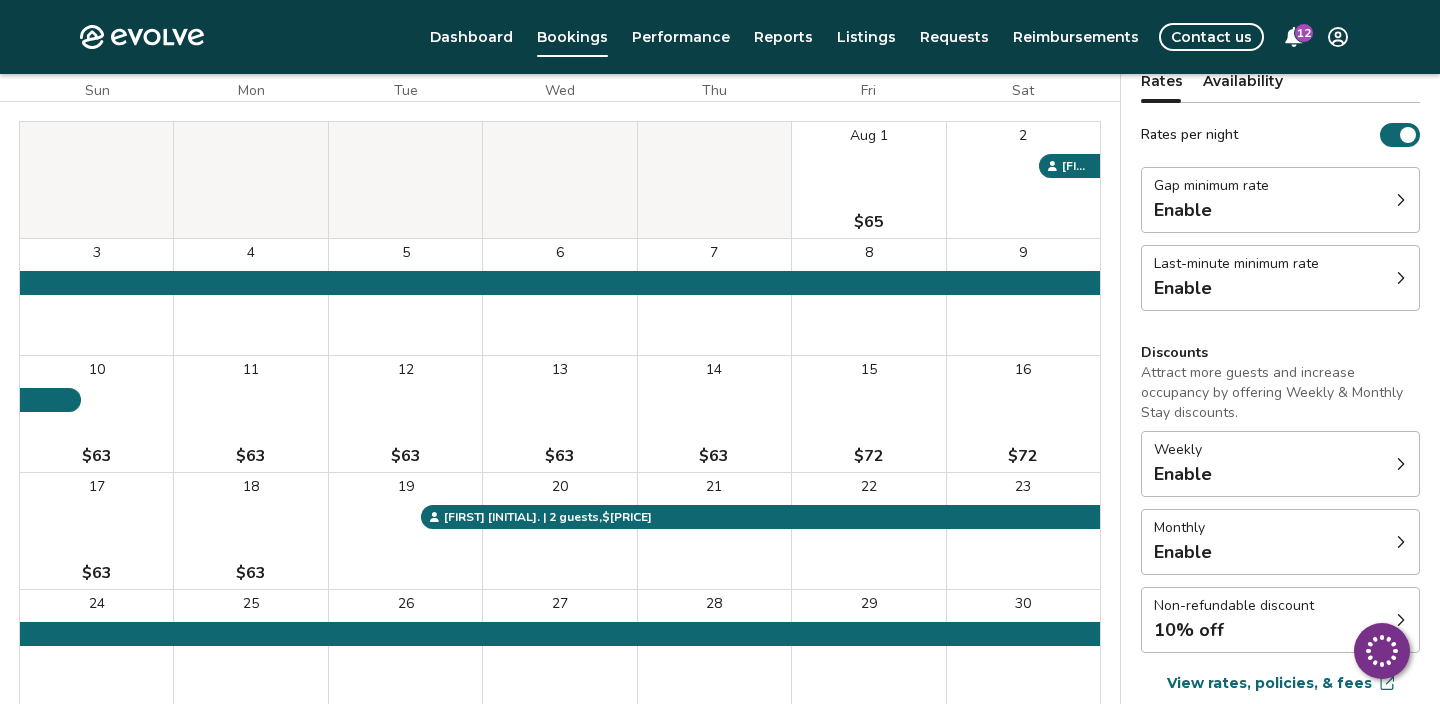 click on "12 $63" at bounding box center (405, 414) 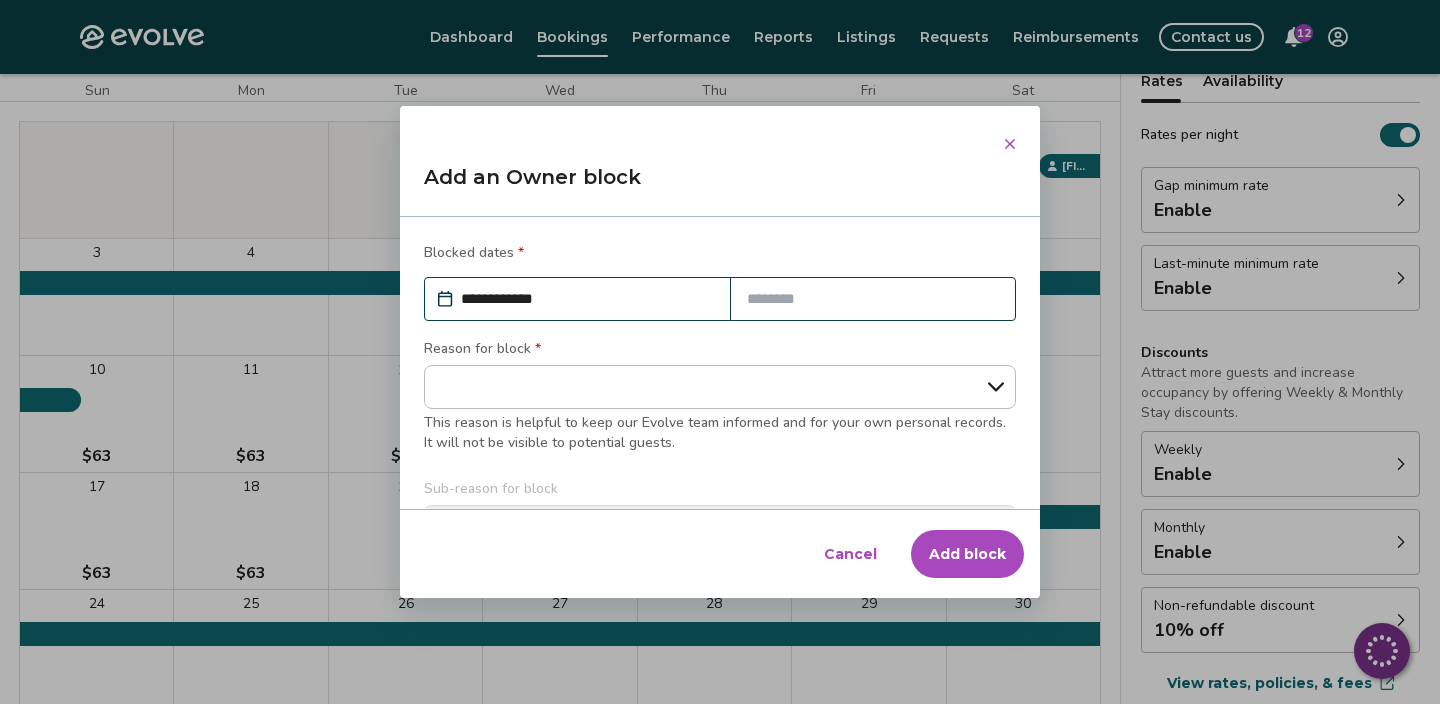 click on "**********" at bounding box center [720, 387] 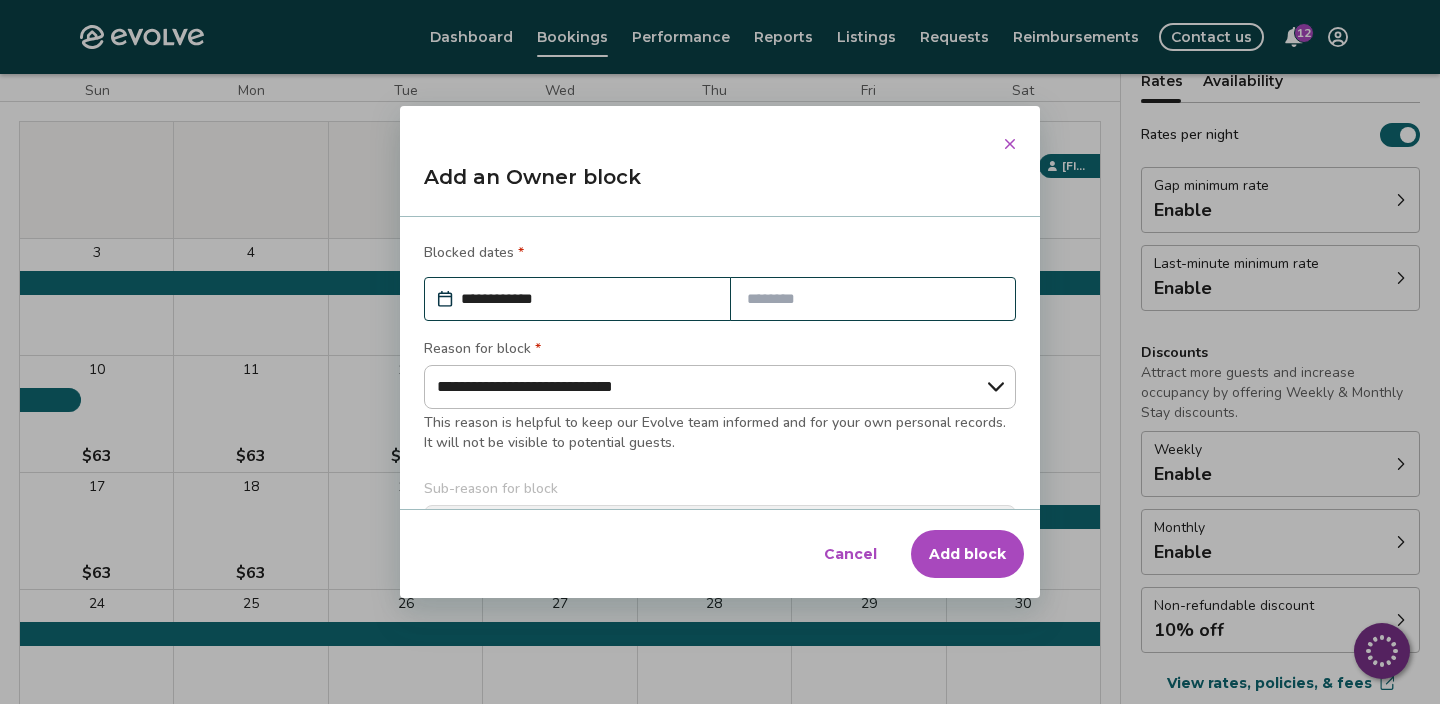 type on "*" 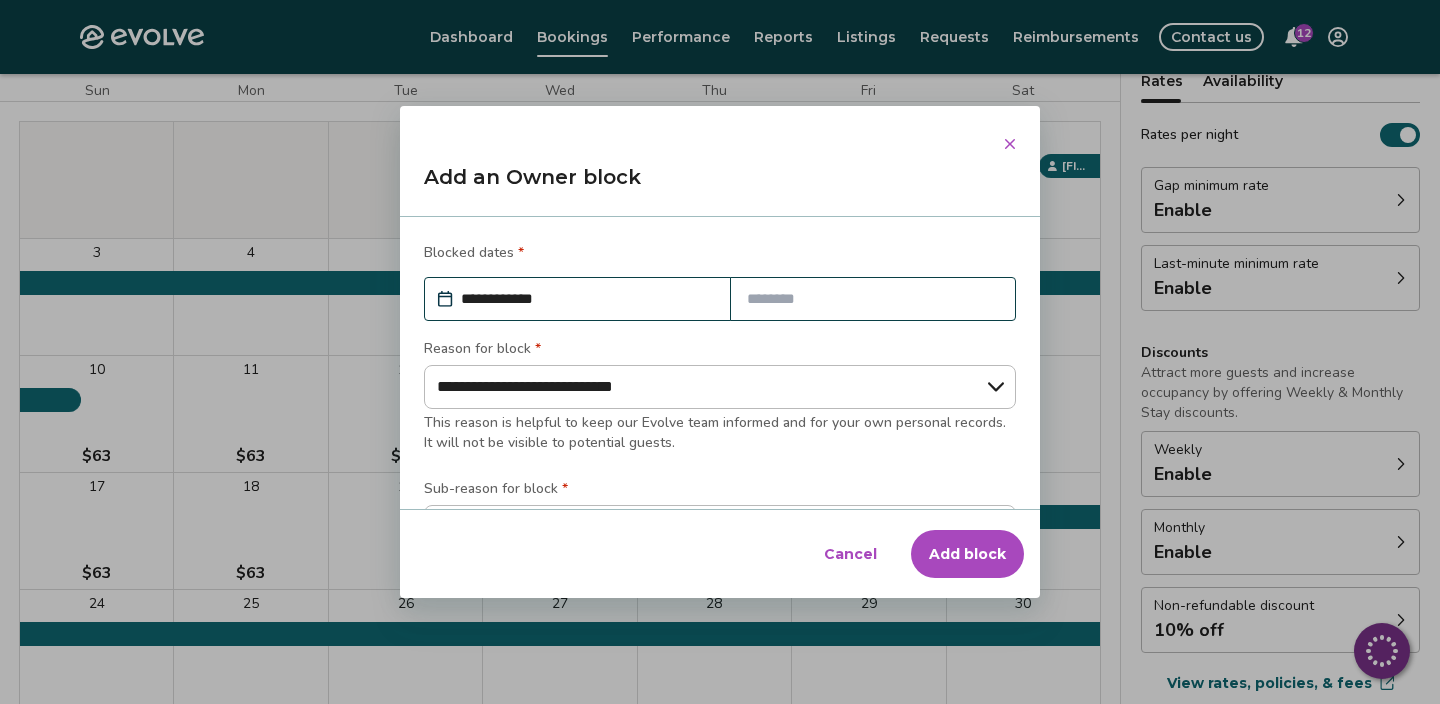 click at bounding box center [873, 299] 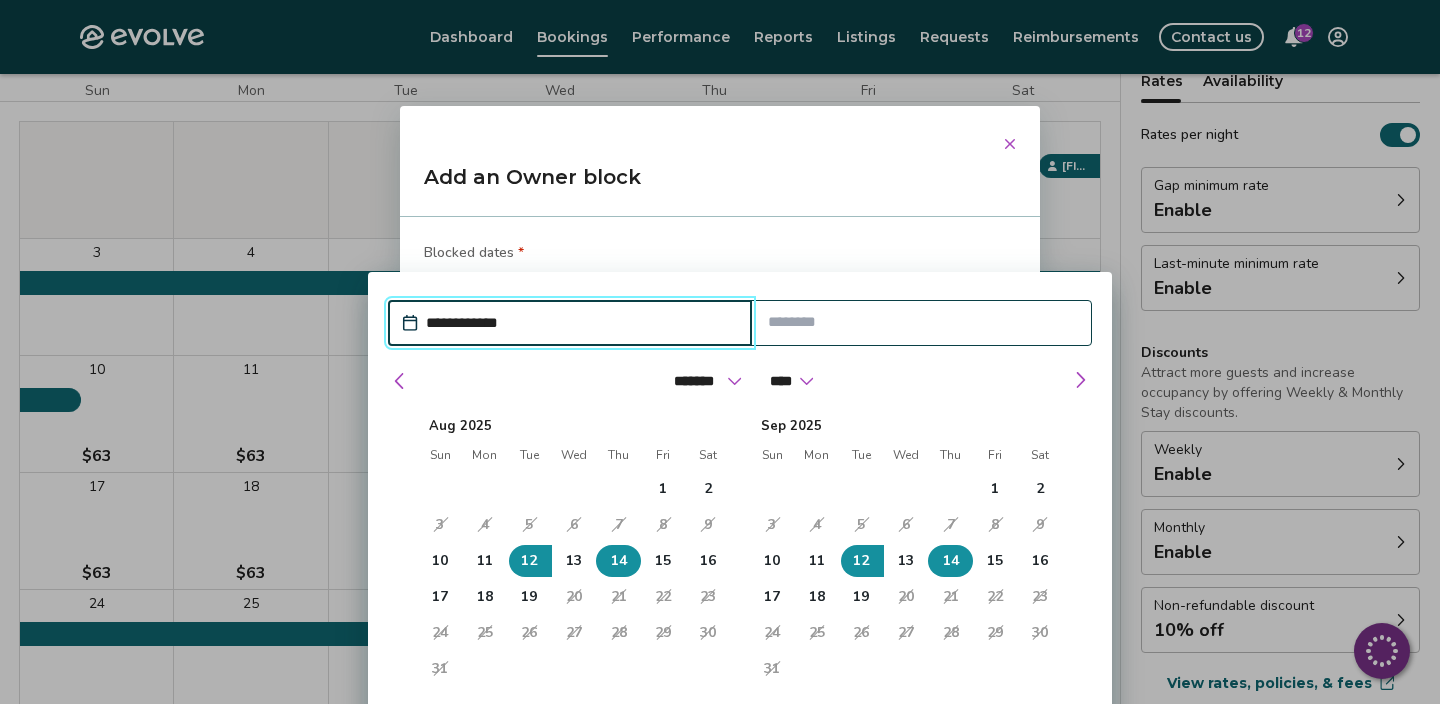 click on "14" at bounding box center [618, 561] 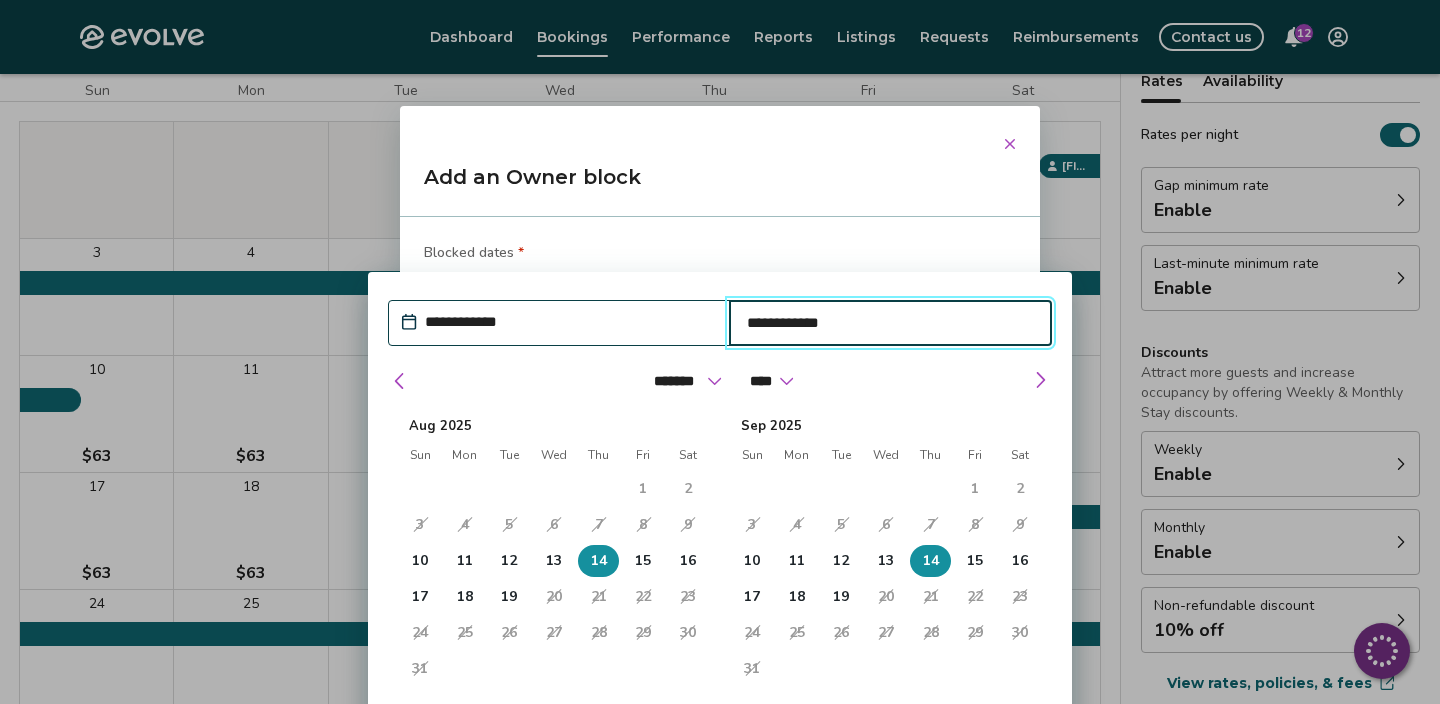 click on "**********" at bounding box center [569, 322] 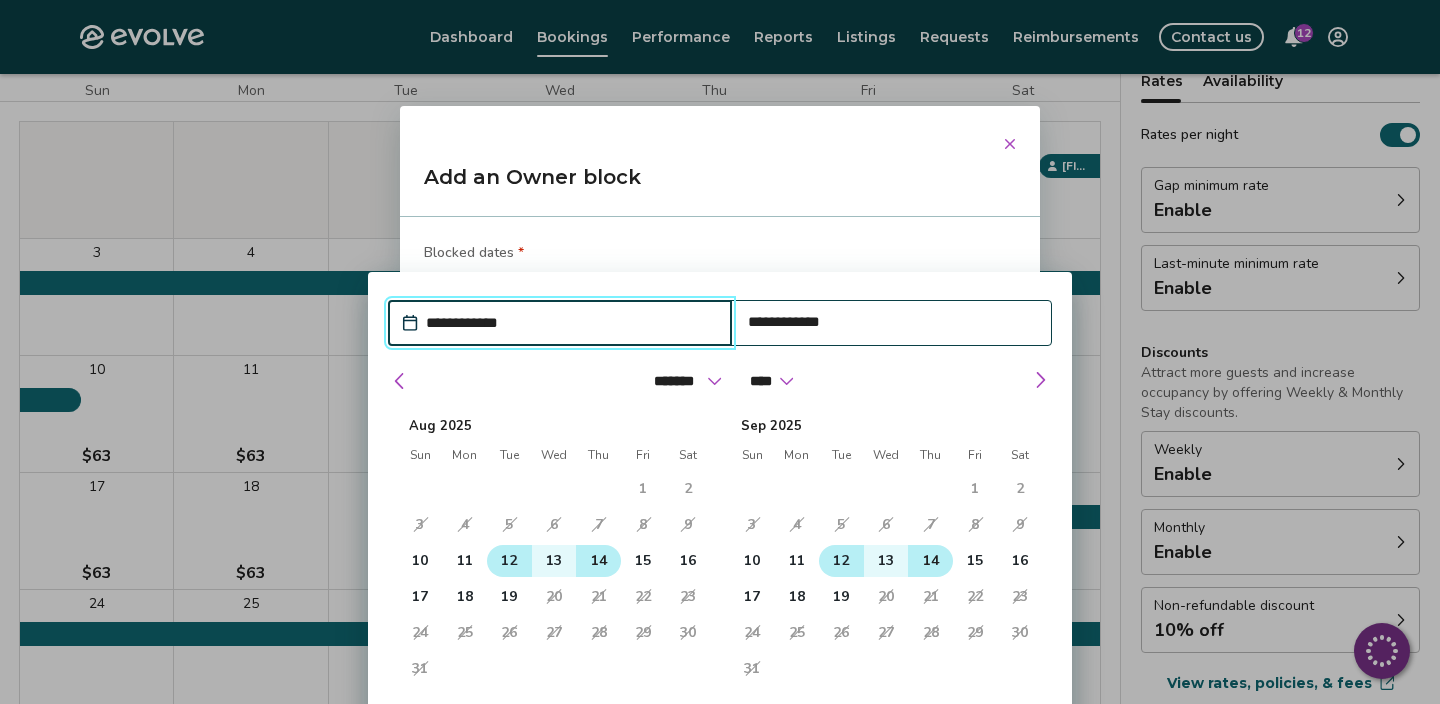 click on "12" at bounding box center [509, 561] 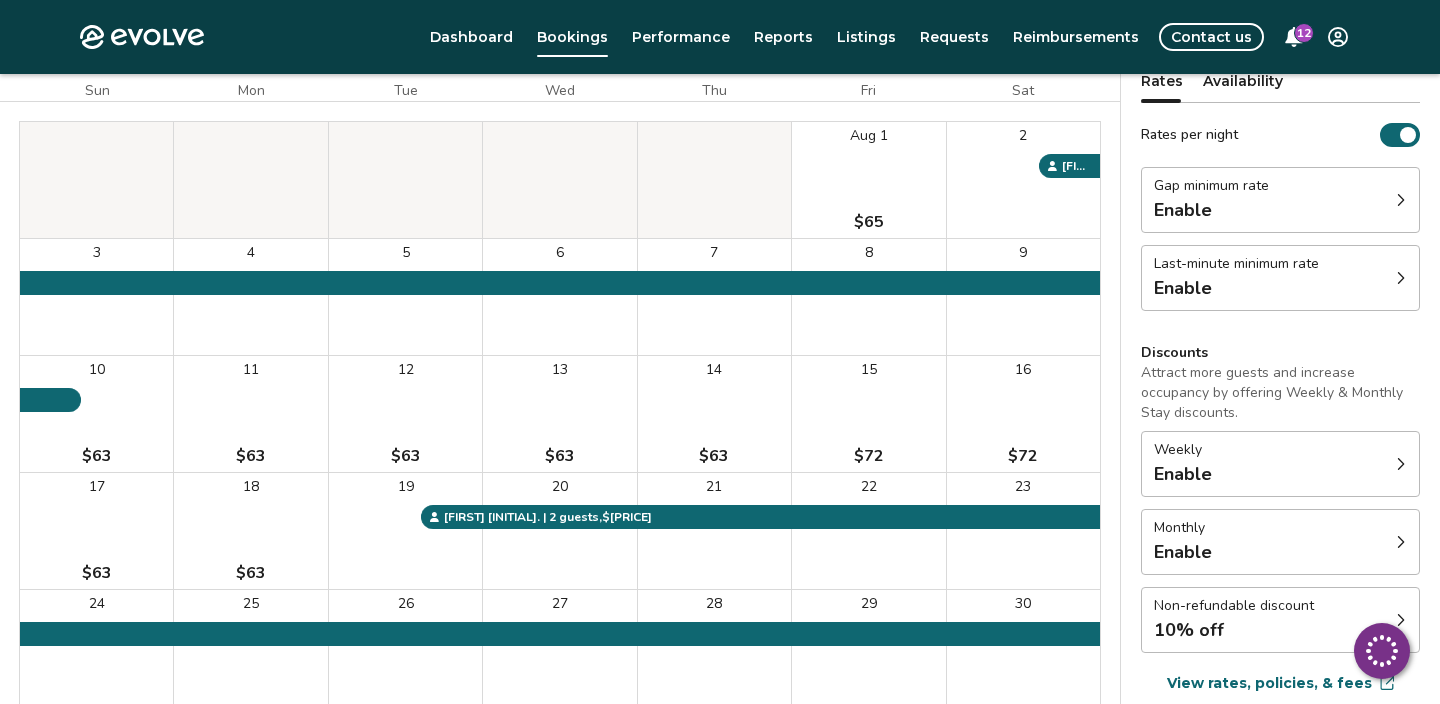 click on "12 $63" at bounding box center [405, 414] 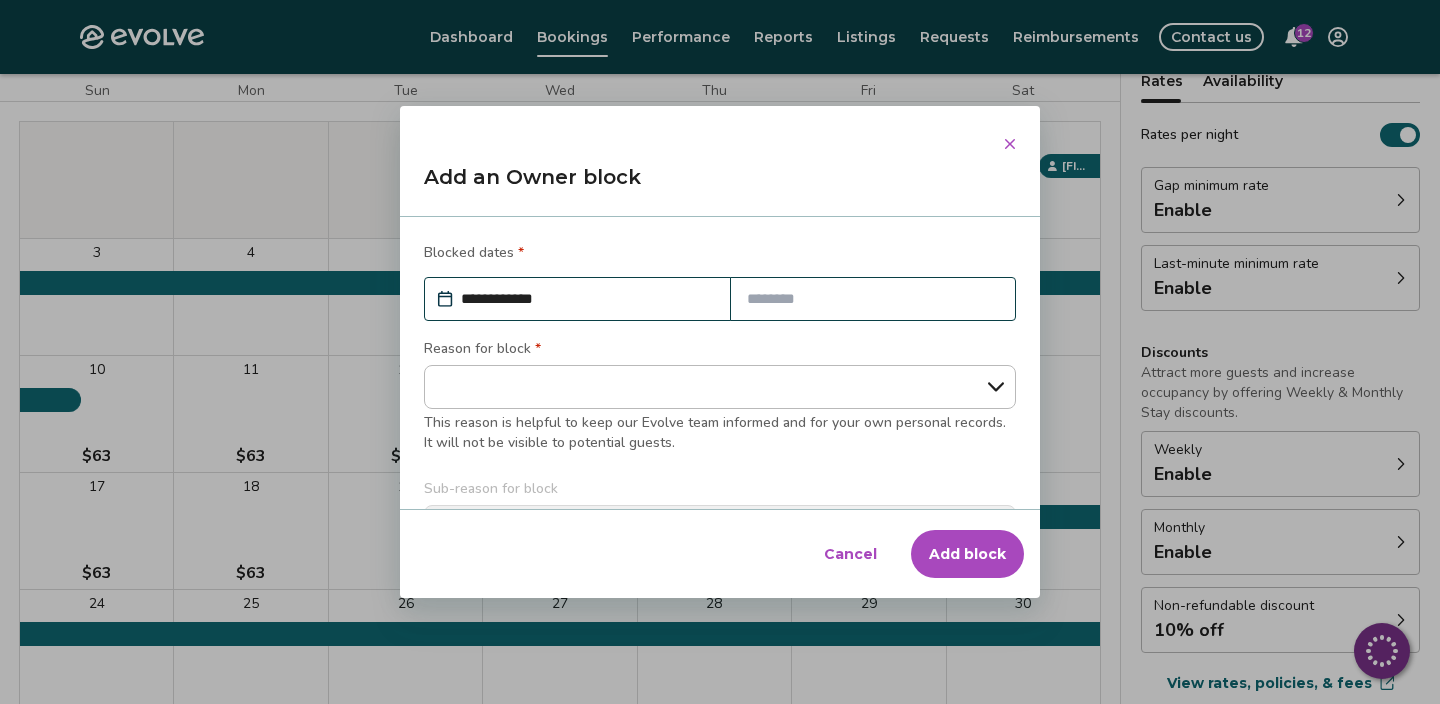 click at bounding box center (873, 299) 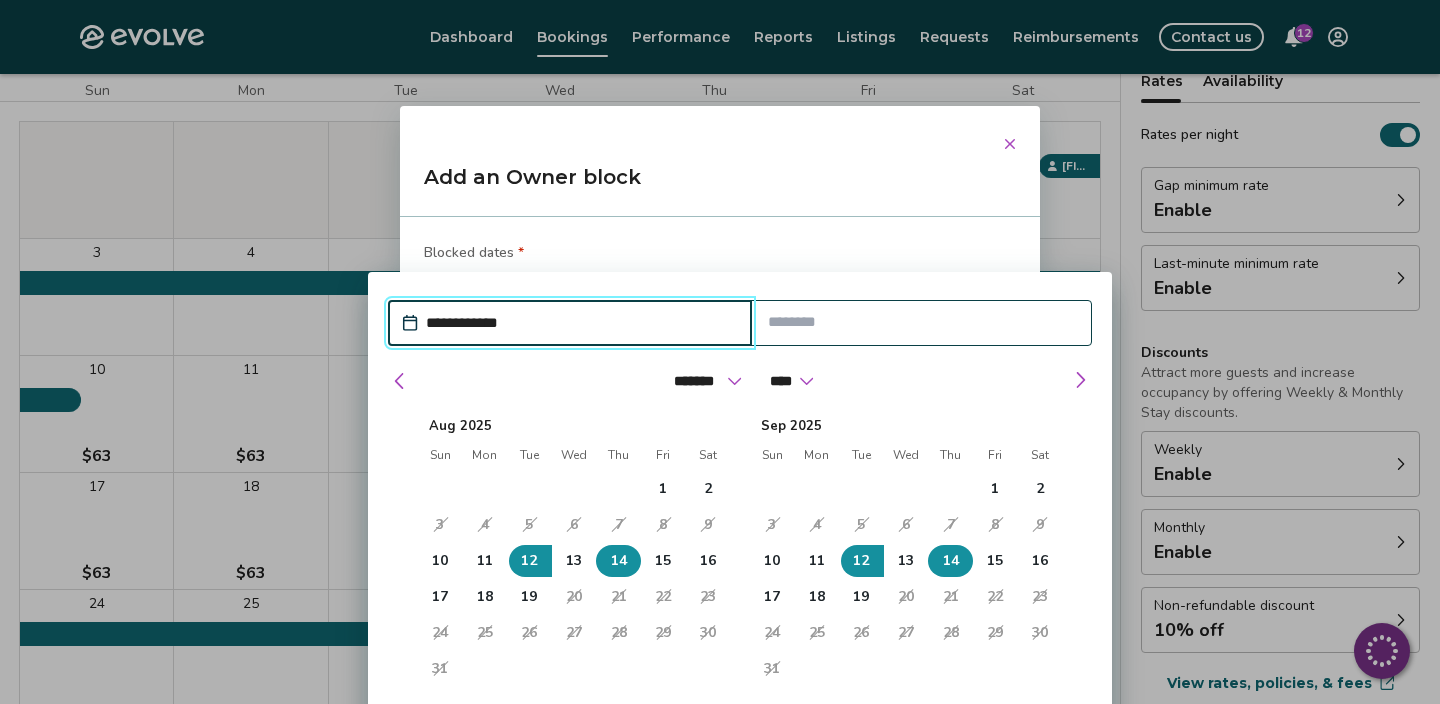 click on "14" at bounding box center [619, 561] 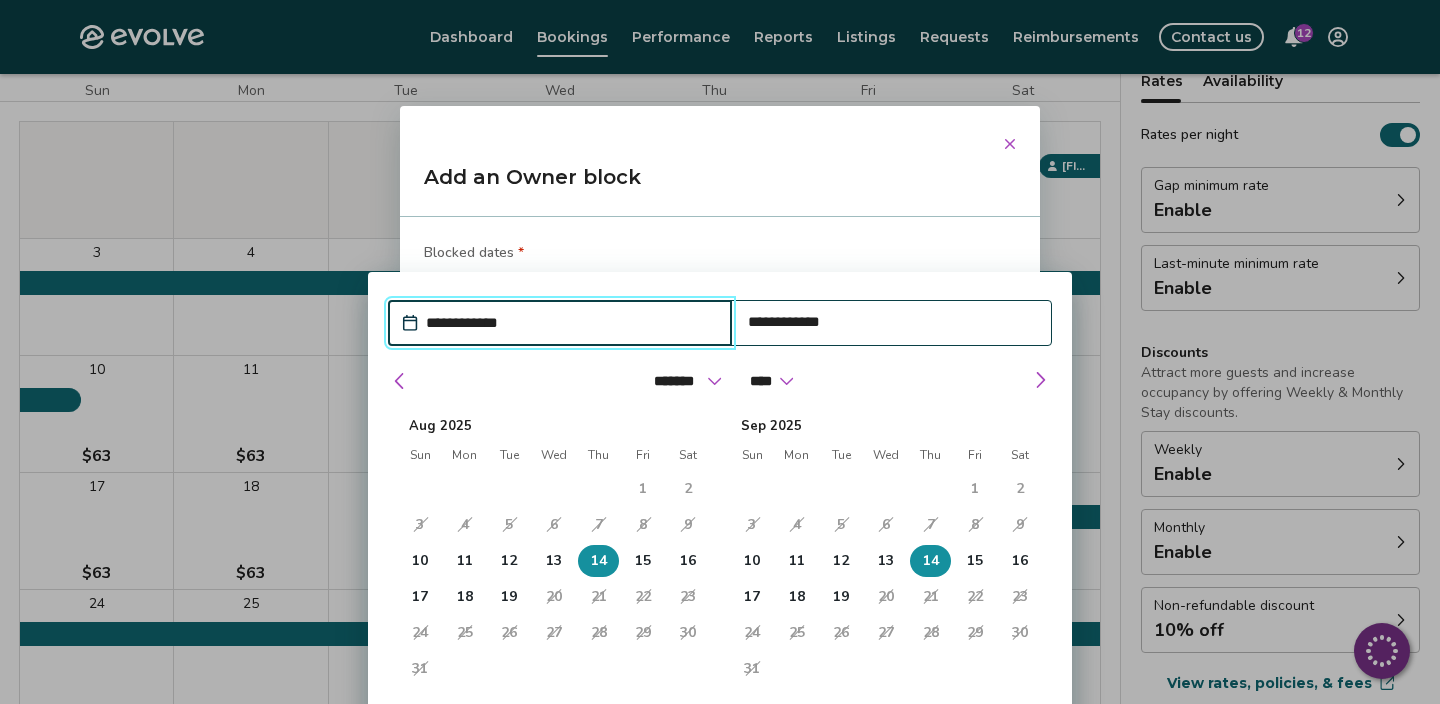 click on "**********" at bounding box center [570, 323] 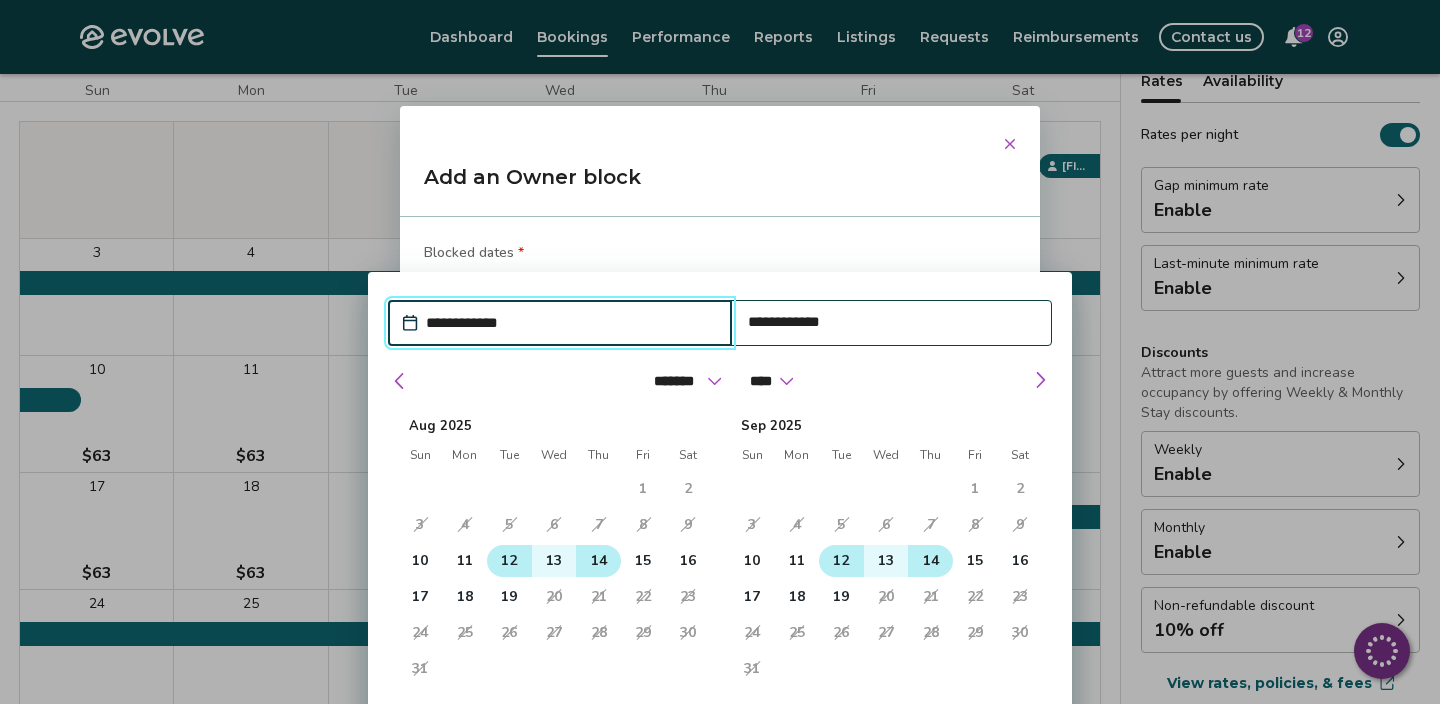 click on "12" at bounding box center [509, 561] 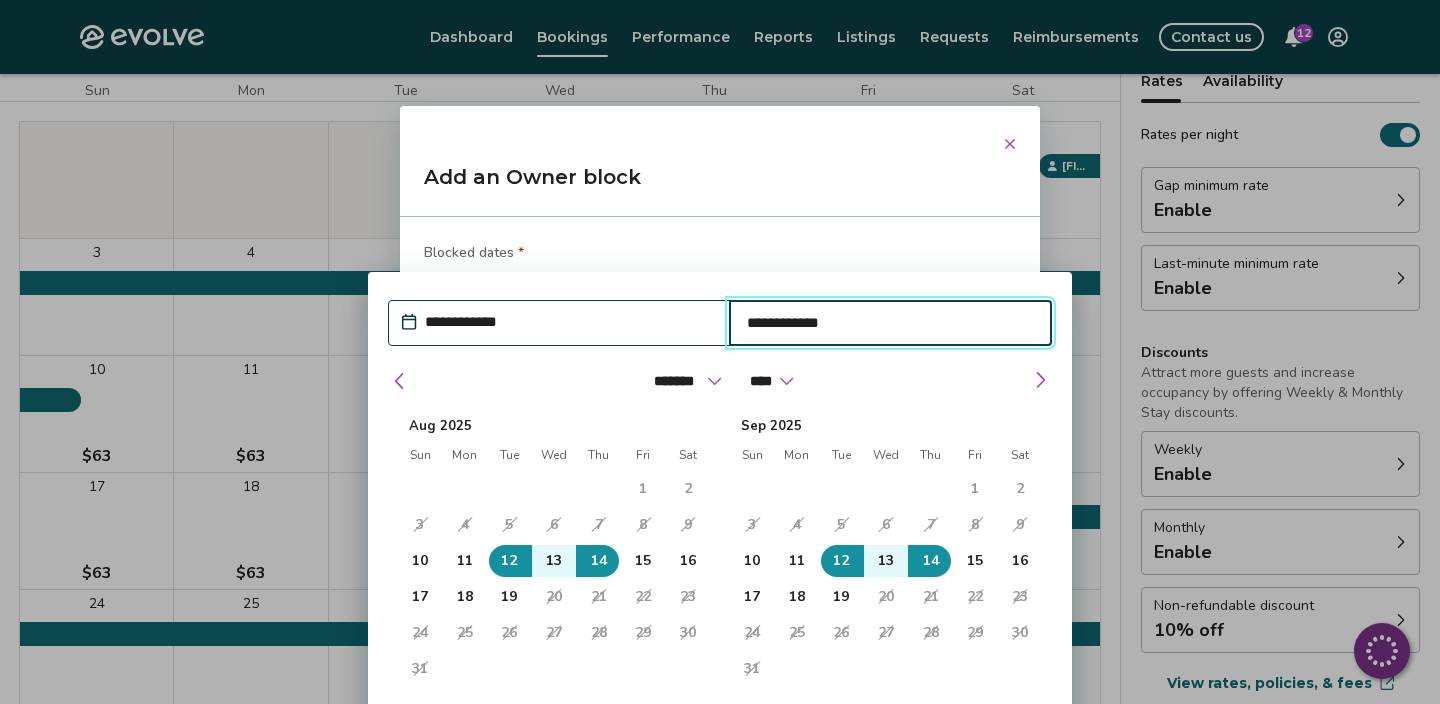 click on "**********" at bounding box center (720, 566) 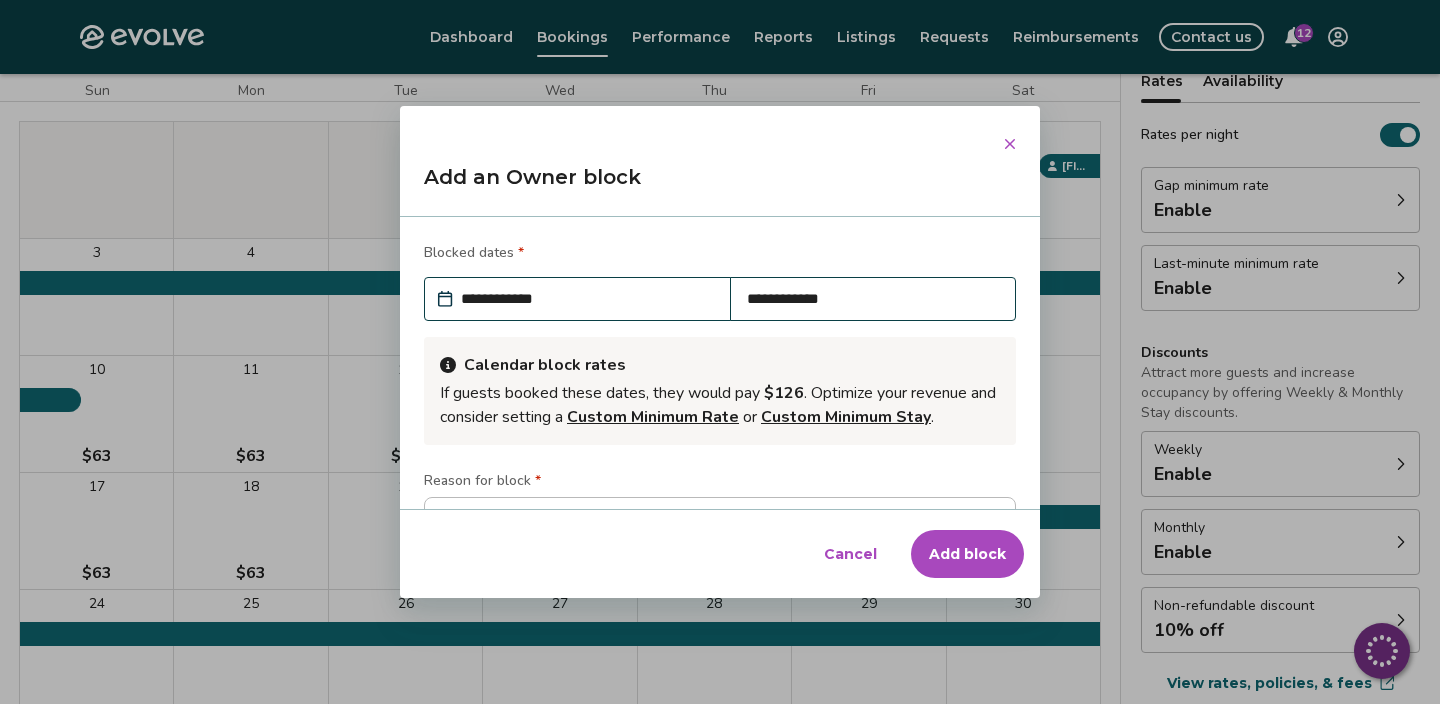 click on "Blocked dates   *" at bounding box center (720, 255) 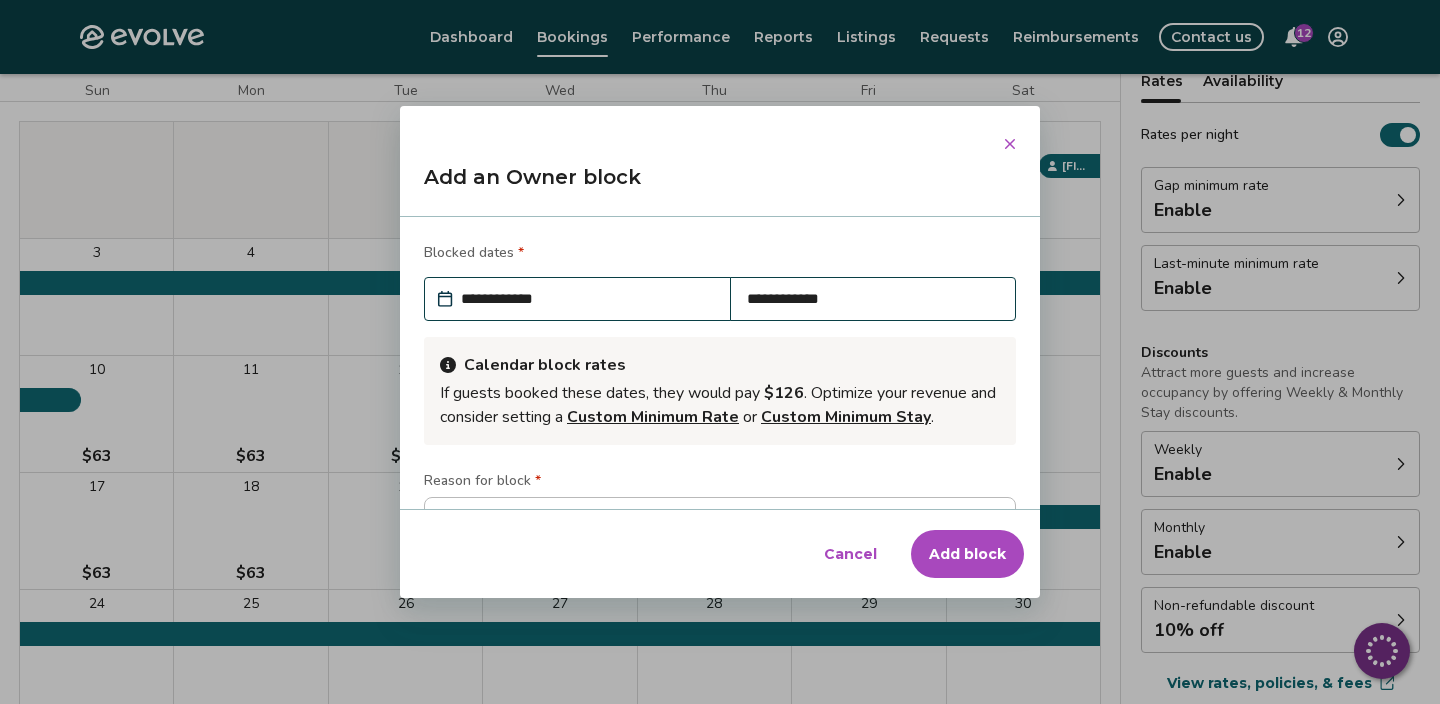click on "Add block" at bounding box center [967, 554] 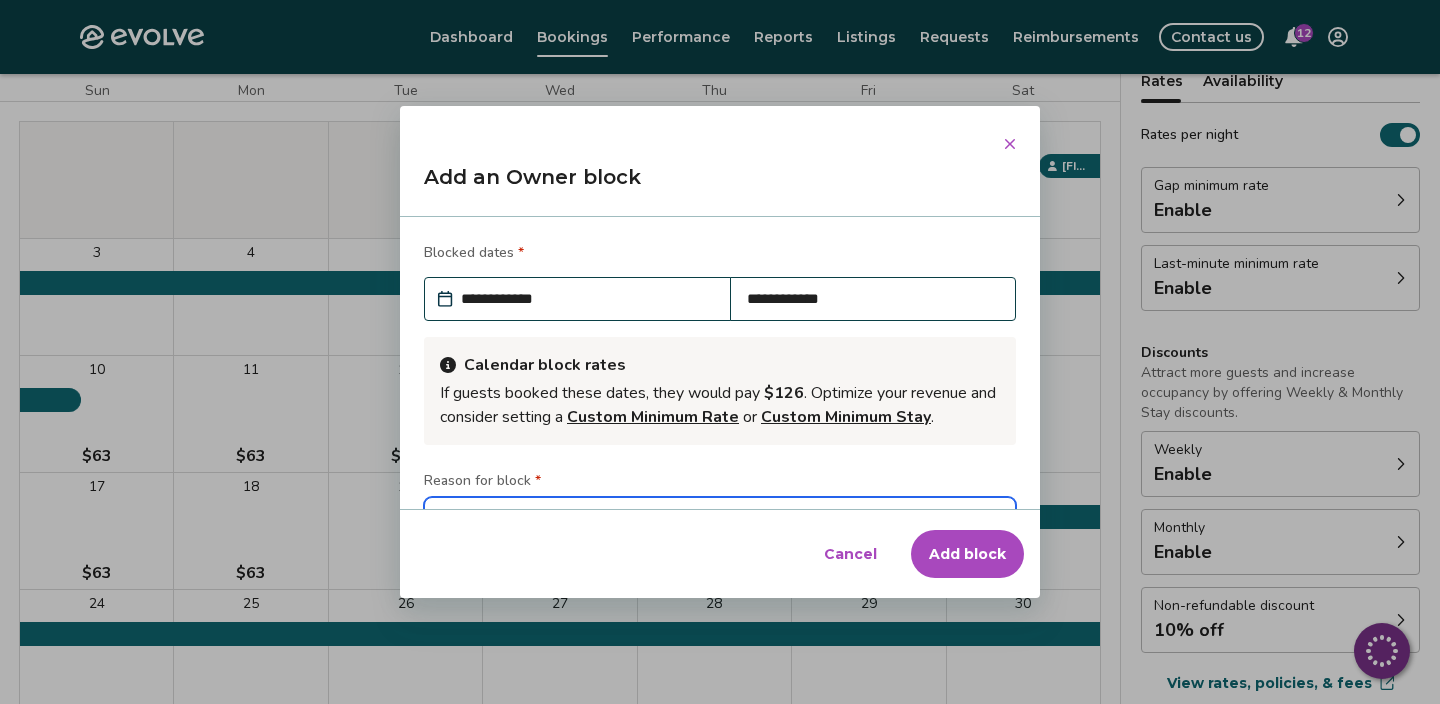 type on "*" 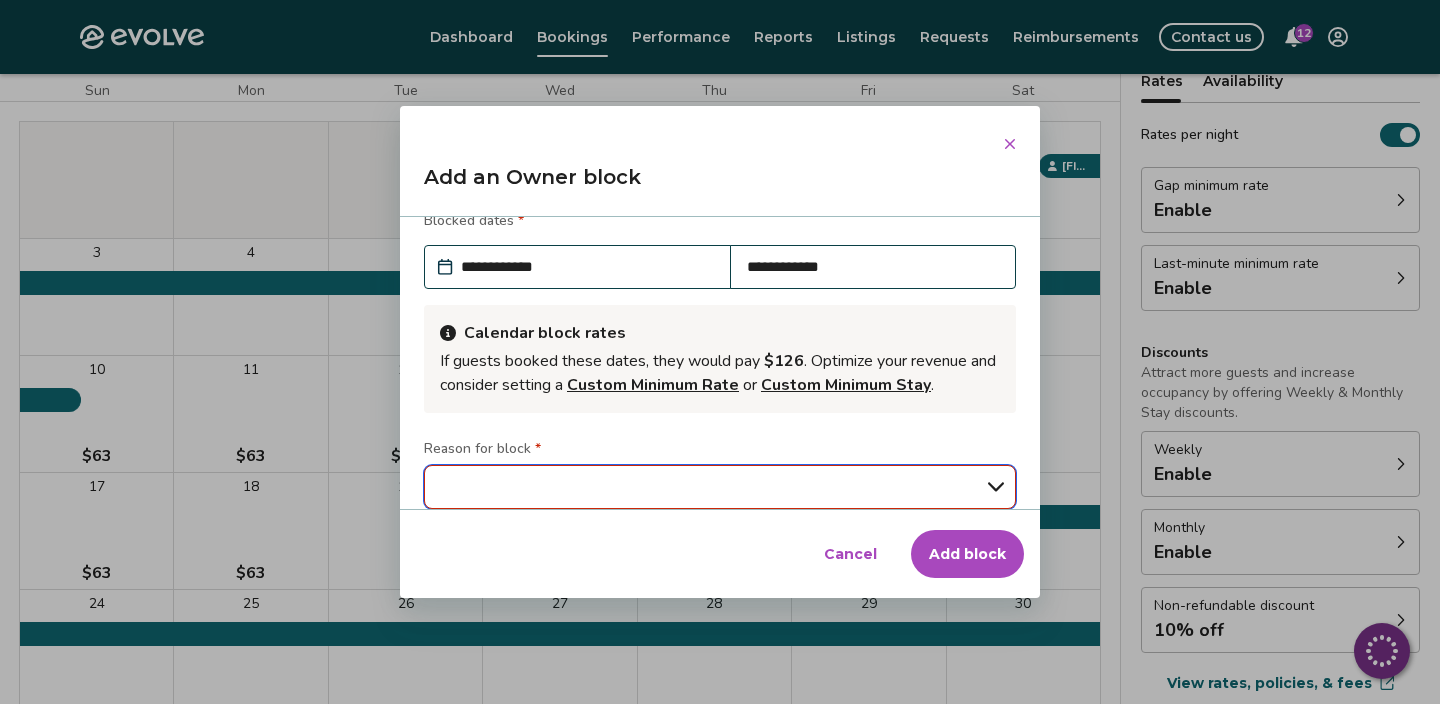 click on "**********" at bounding box center (720, 487) 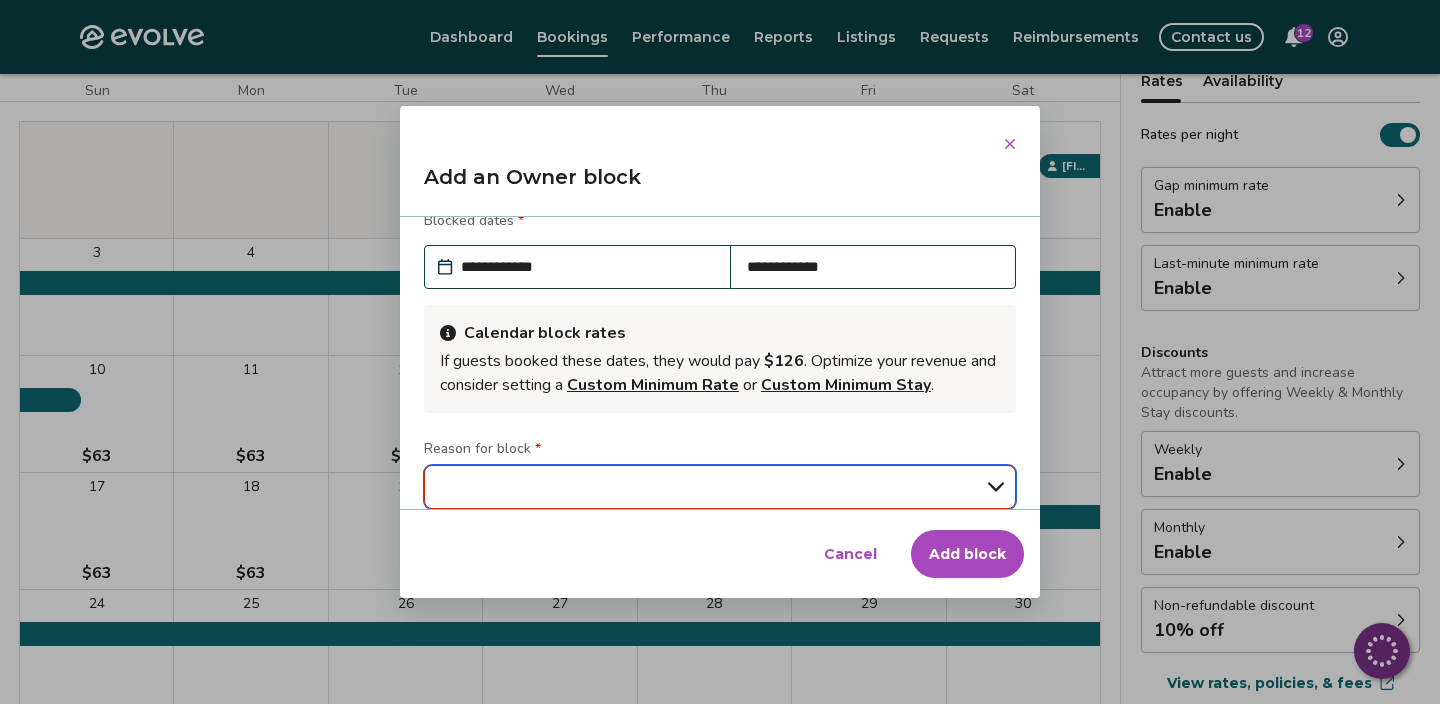 select on "**********" 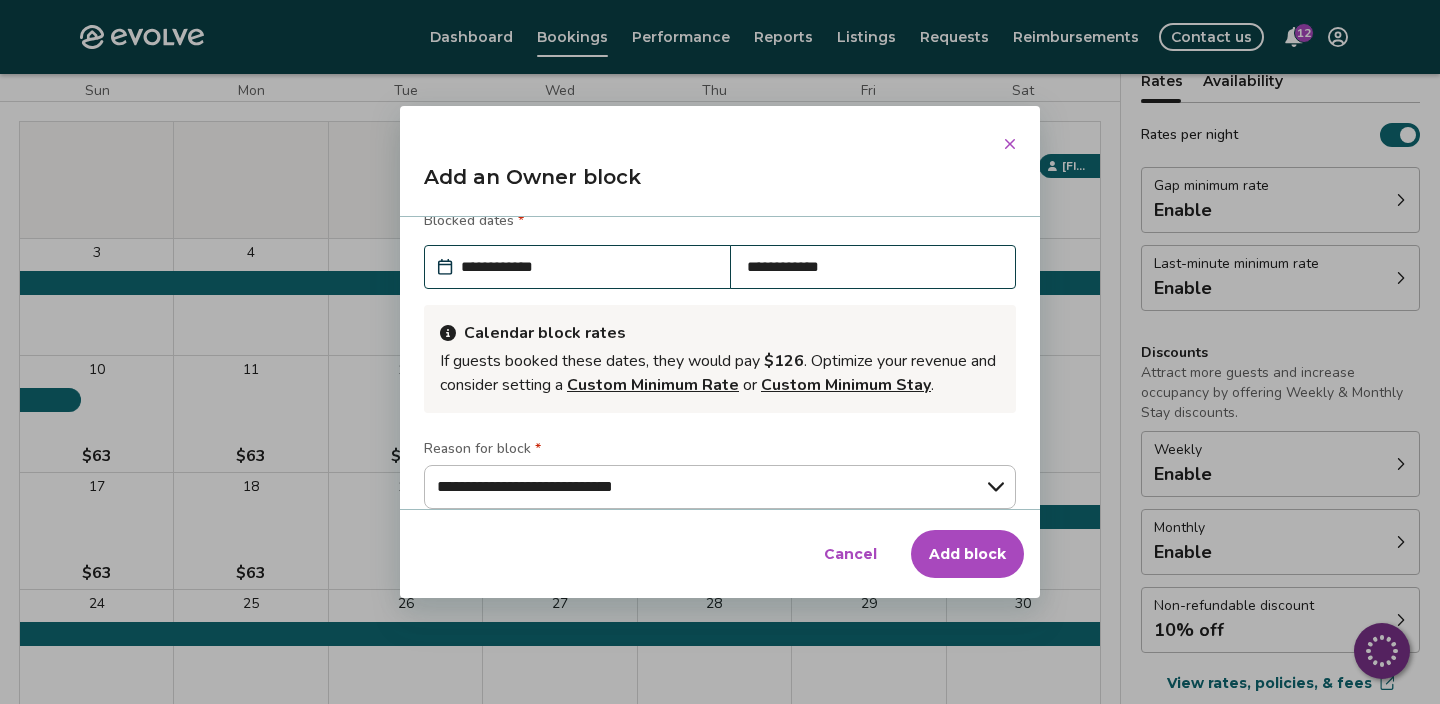 click on "Add block" at bounding box center (967, 554) 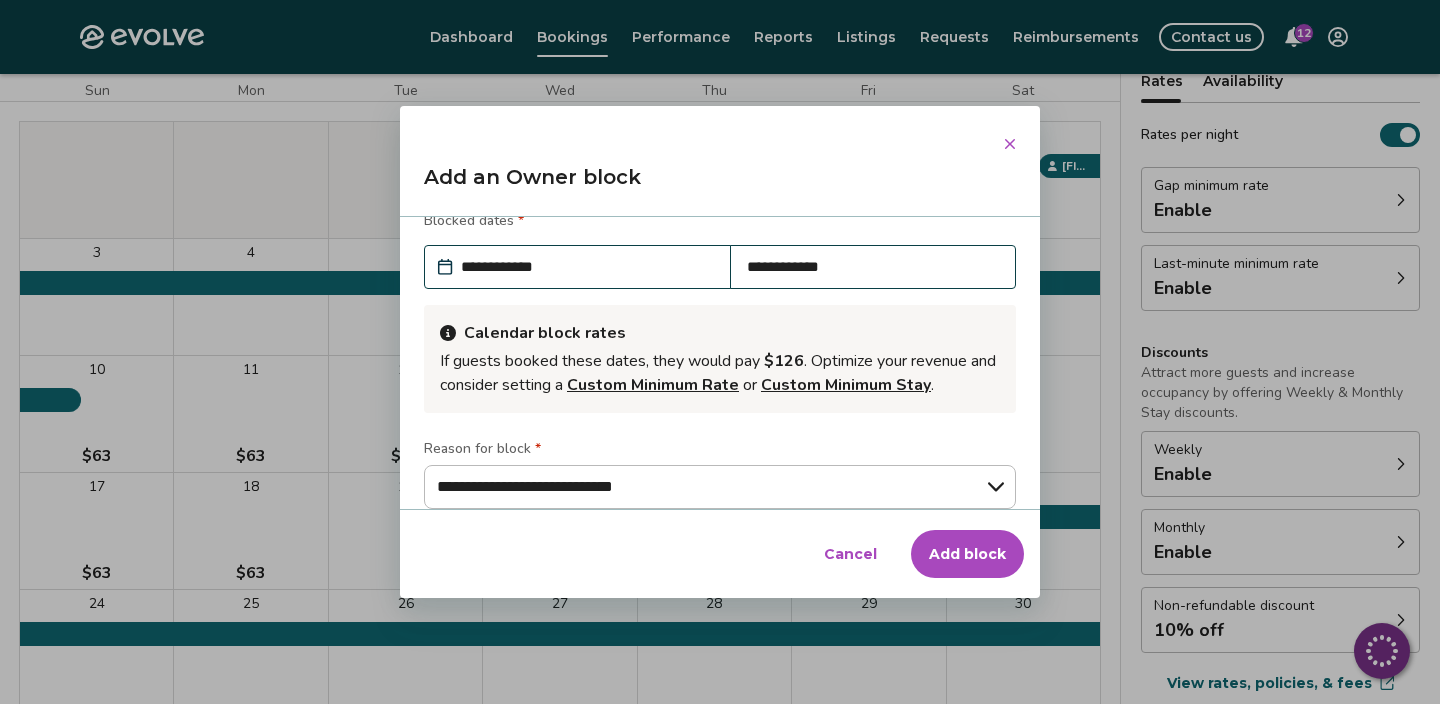 click on "Add block" at bounding box center [967, 554] 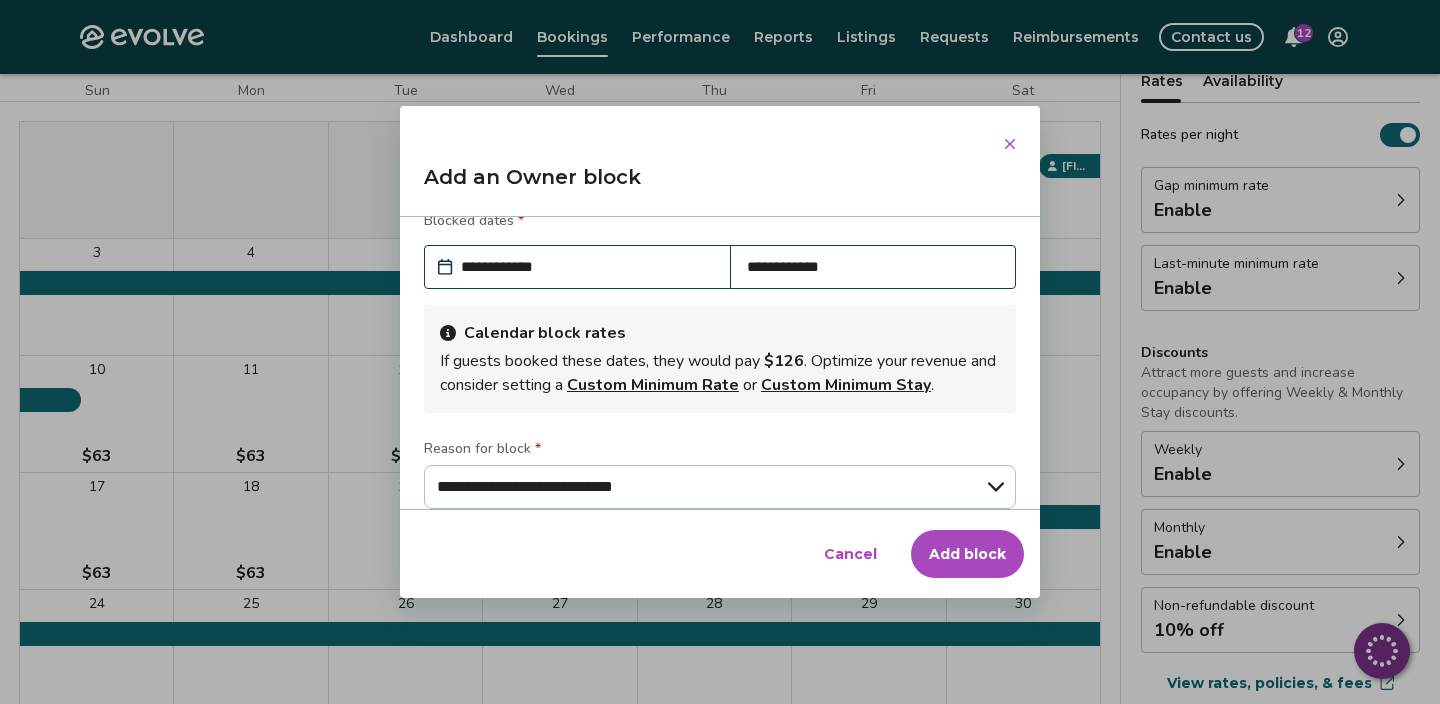 click on "Add block" at bounding box center [967, 554] 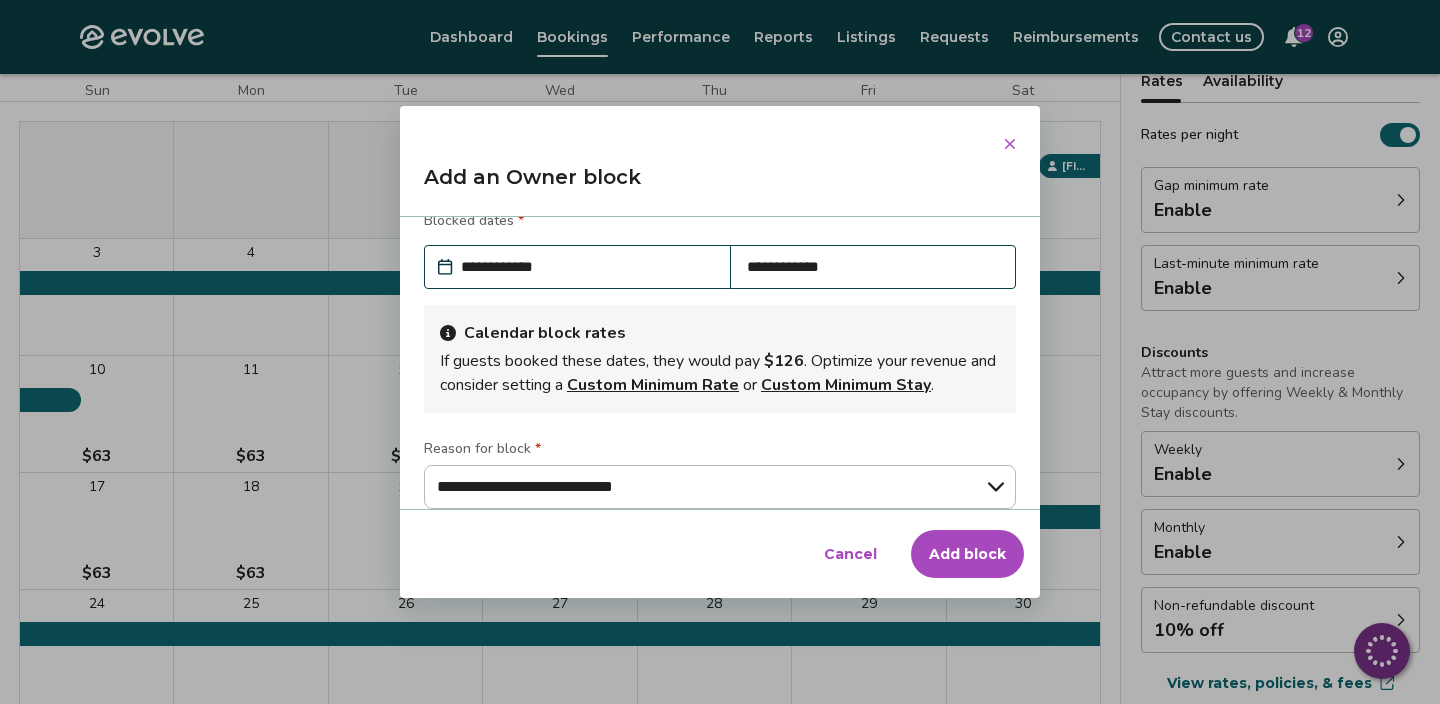 click on "Add block" at bounding box center [967, 554] 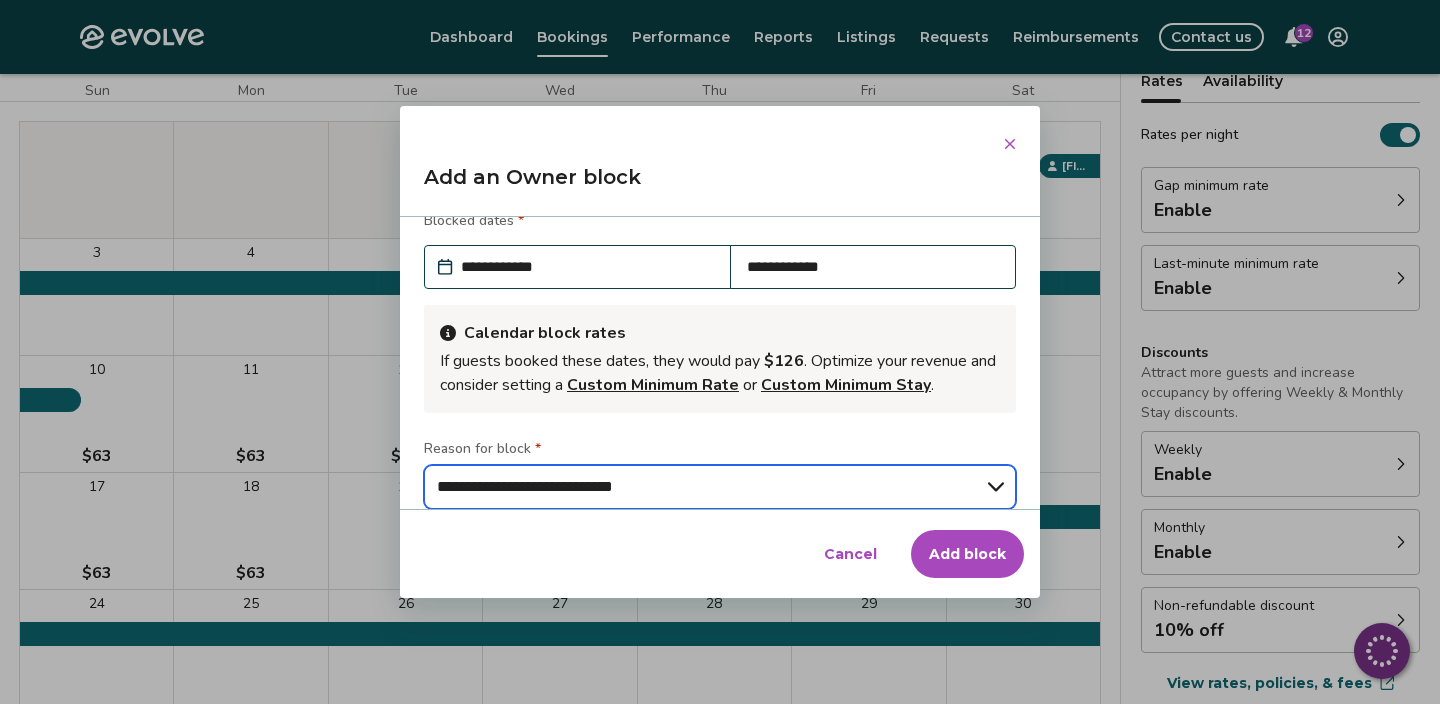 click on "**********" at bounding box center [720, 487] 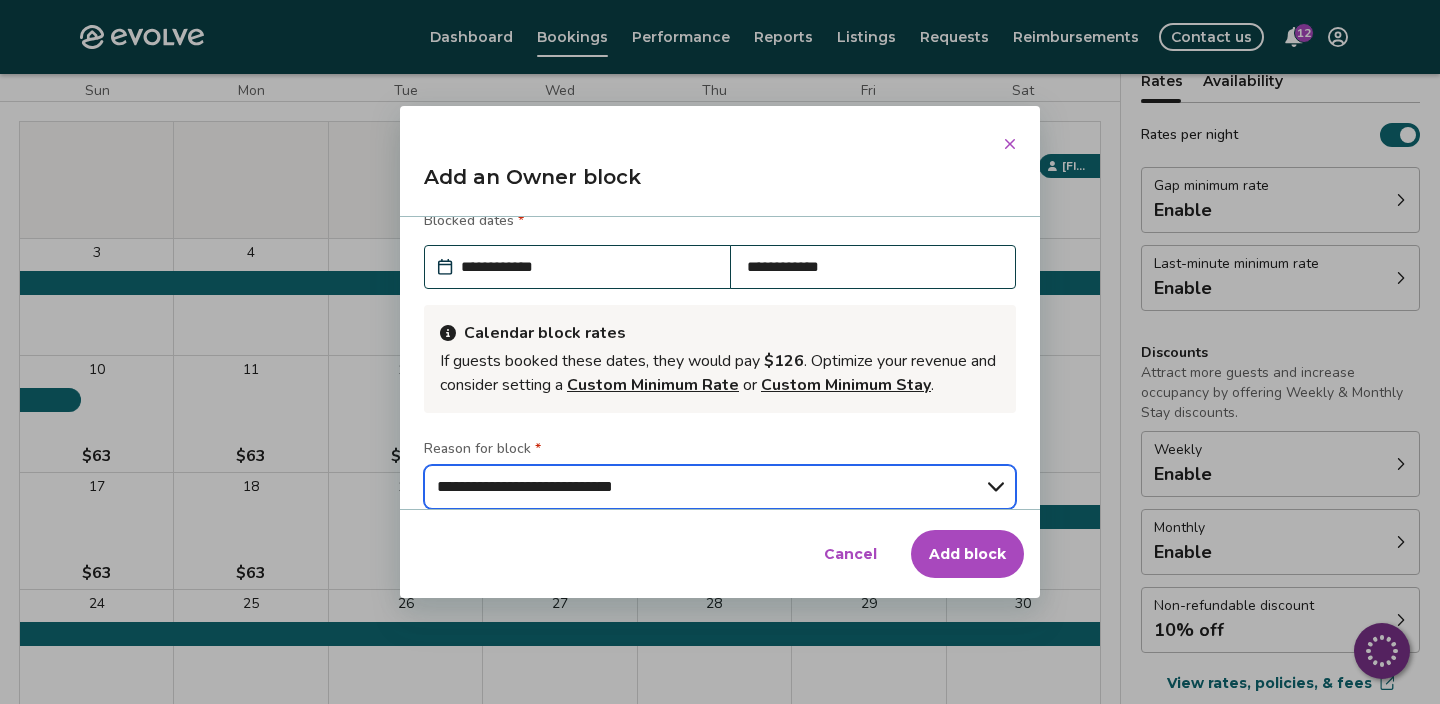 click on "**********" at bounding box center [720, 487] 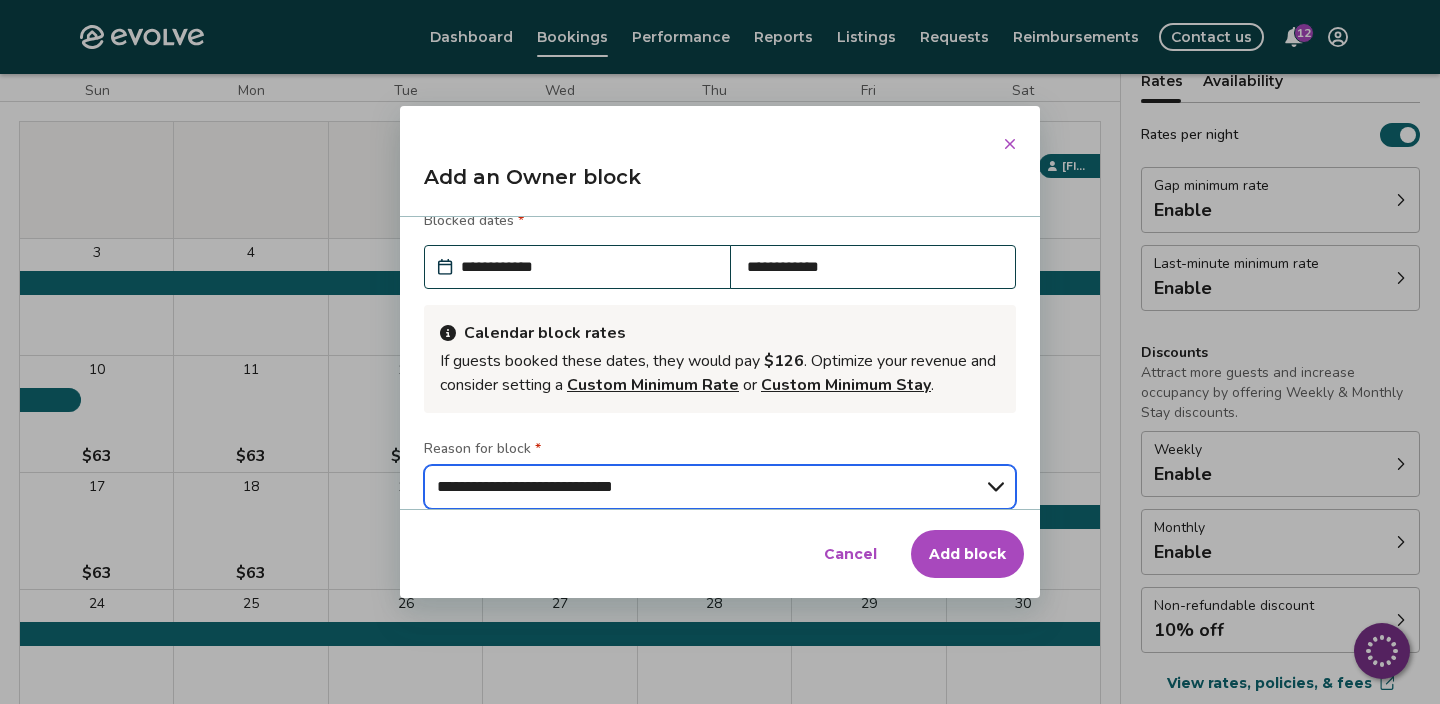 click on "**********" at bounding box center [720, 487] 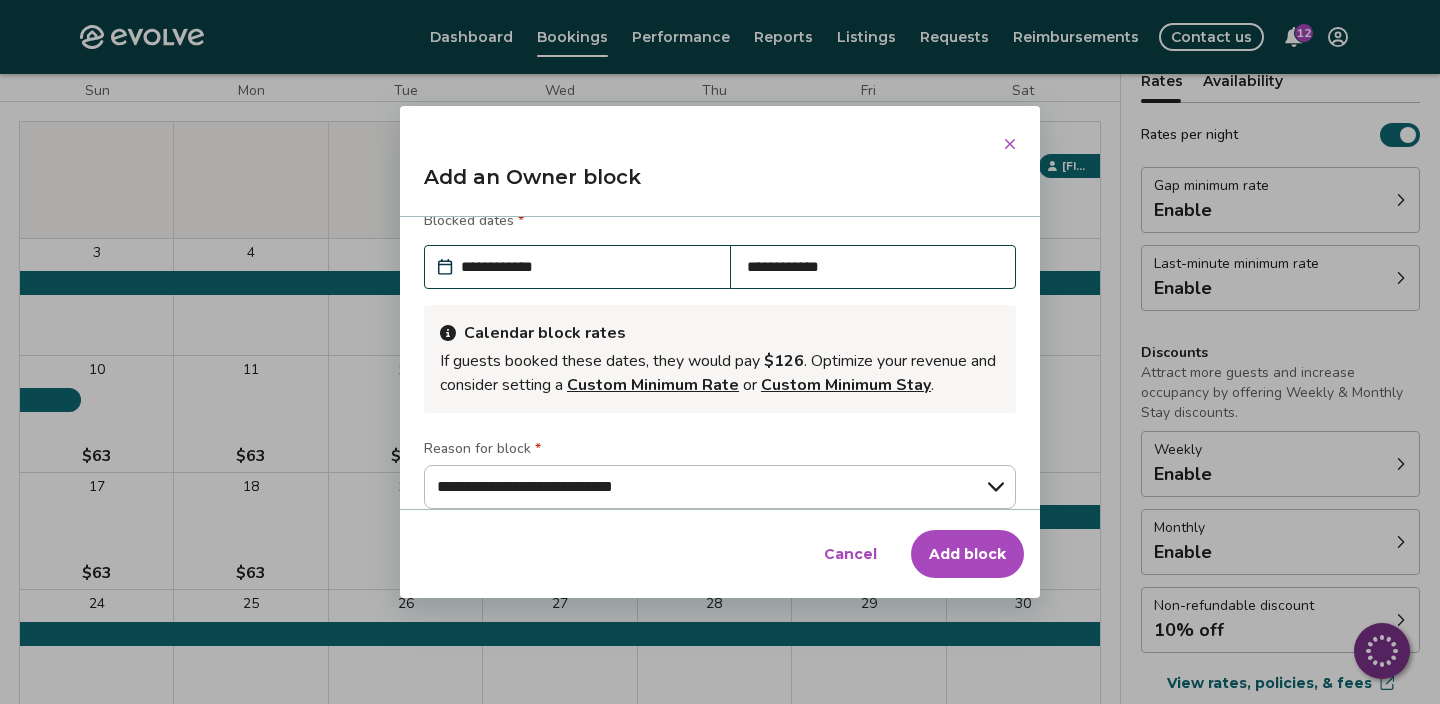 click on "Add block" at bounding box center [967, 554] 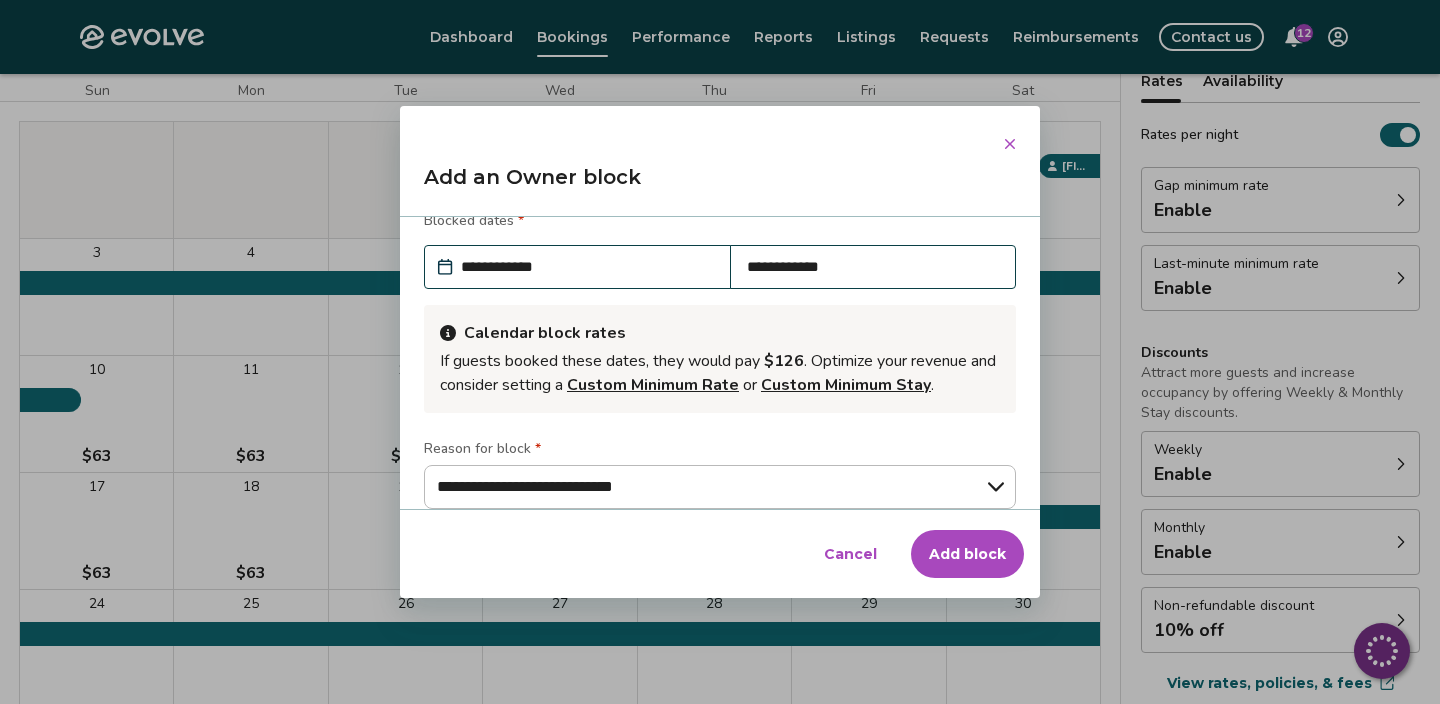 click on "Add block" at bounding box center (967, 554) 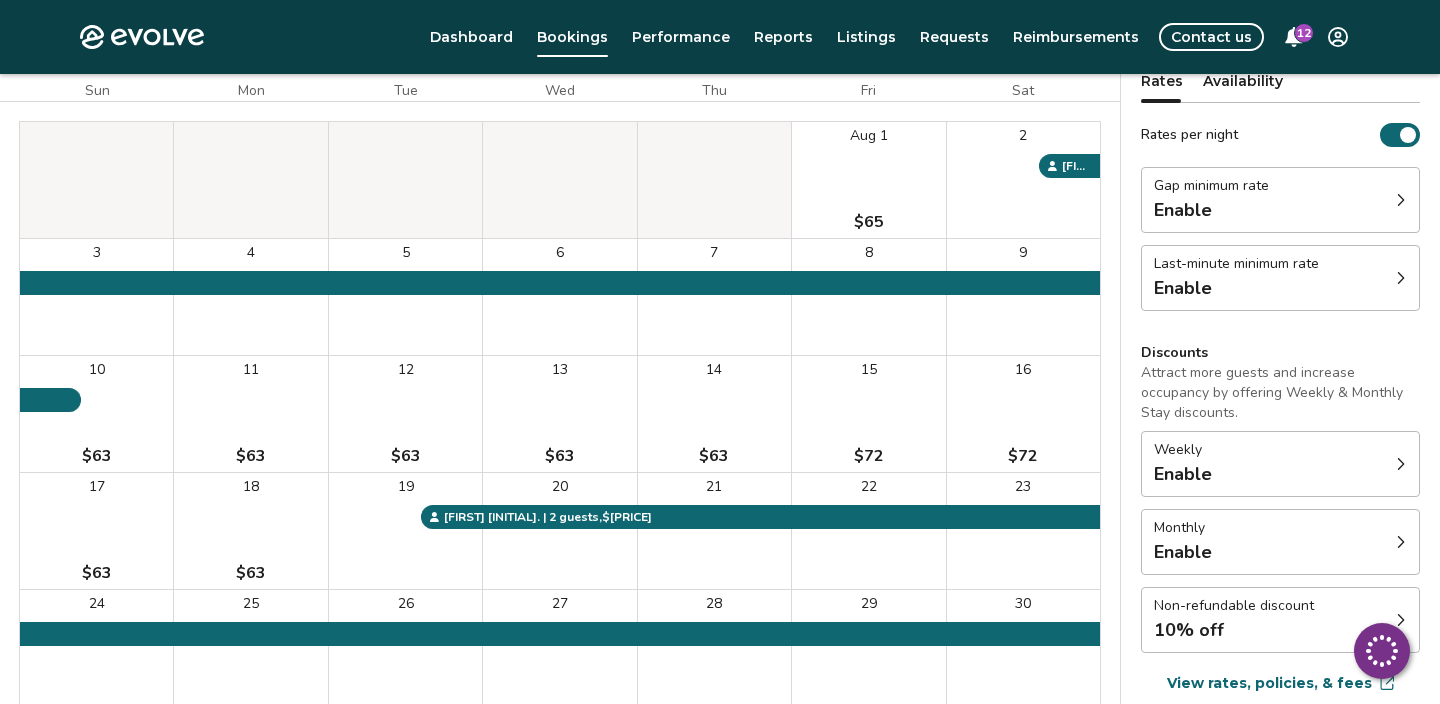 click on "12" at bounding box center (1304, 33) 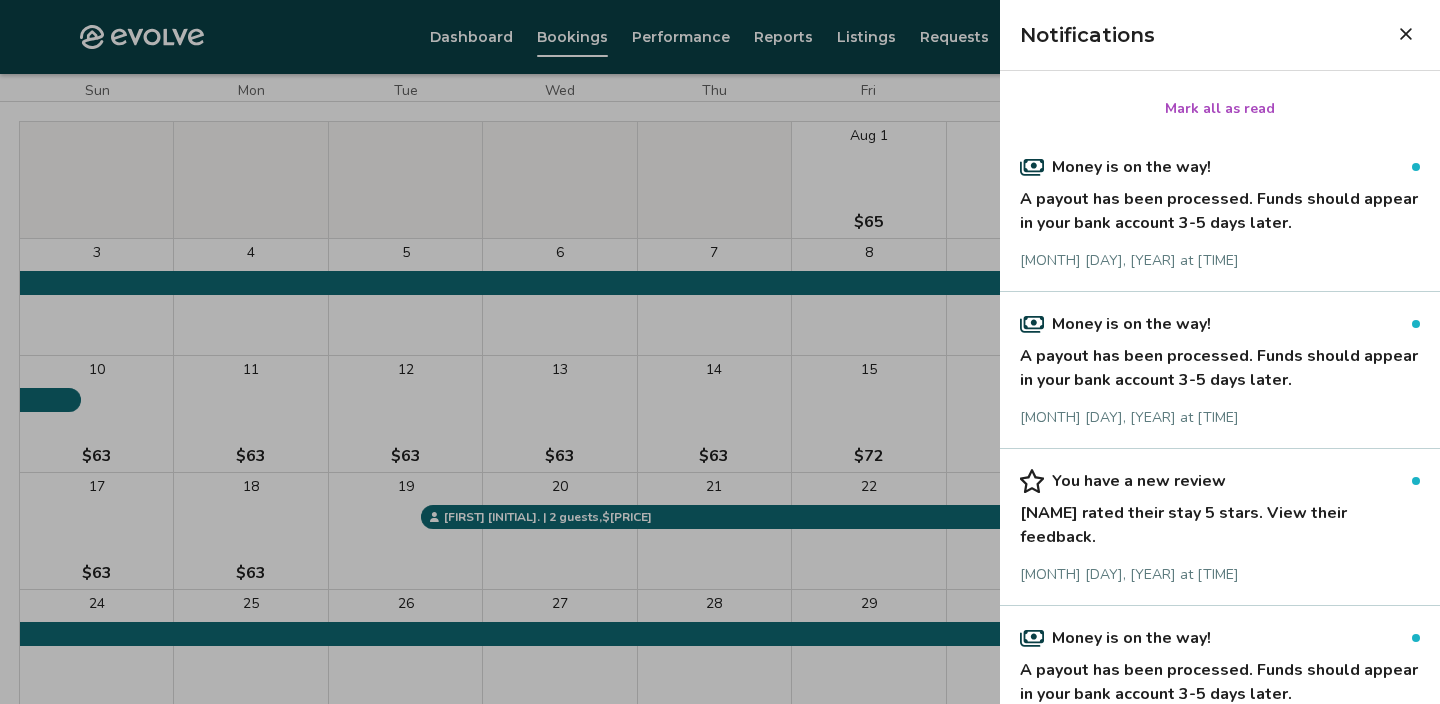 click on "Mark all as read" at bounding box center [1220, 109] 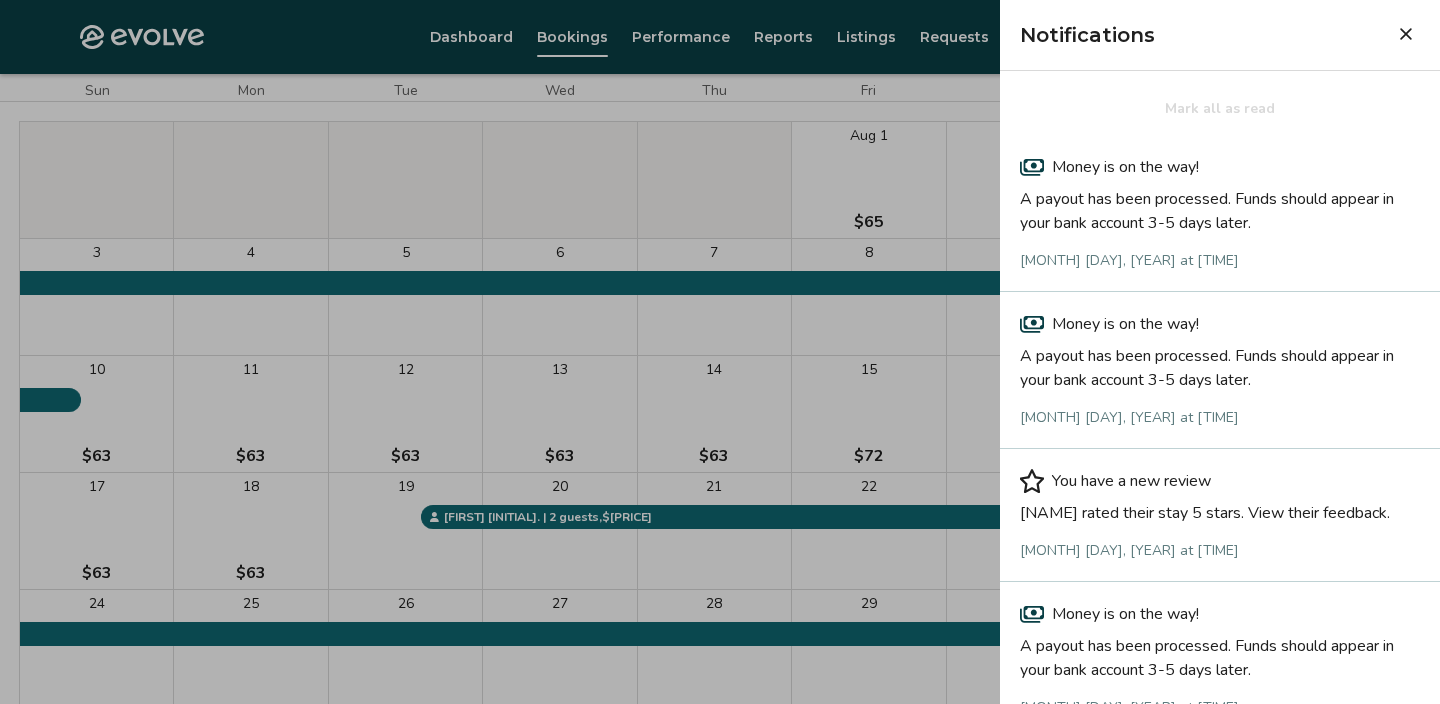 click at bounding box center [1406, 34] 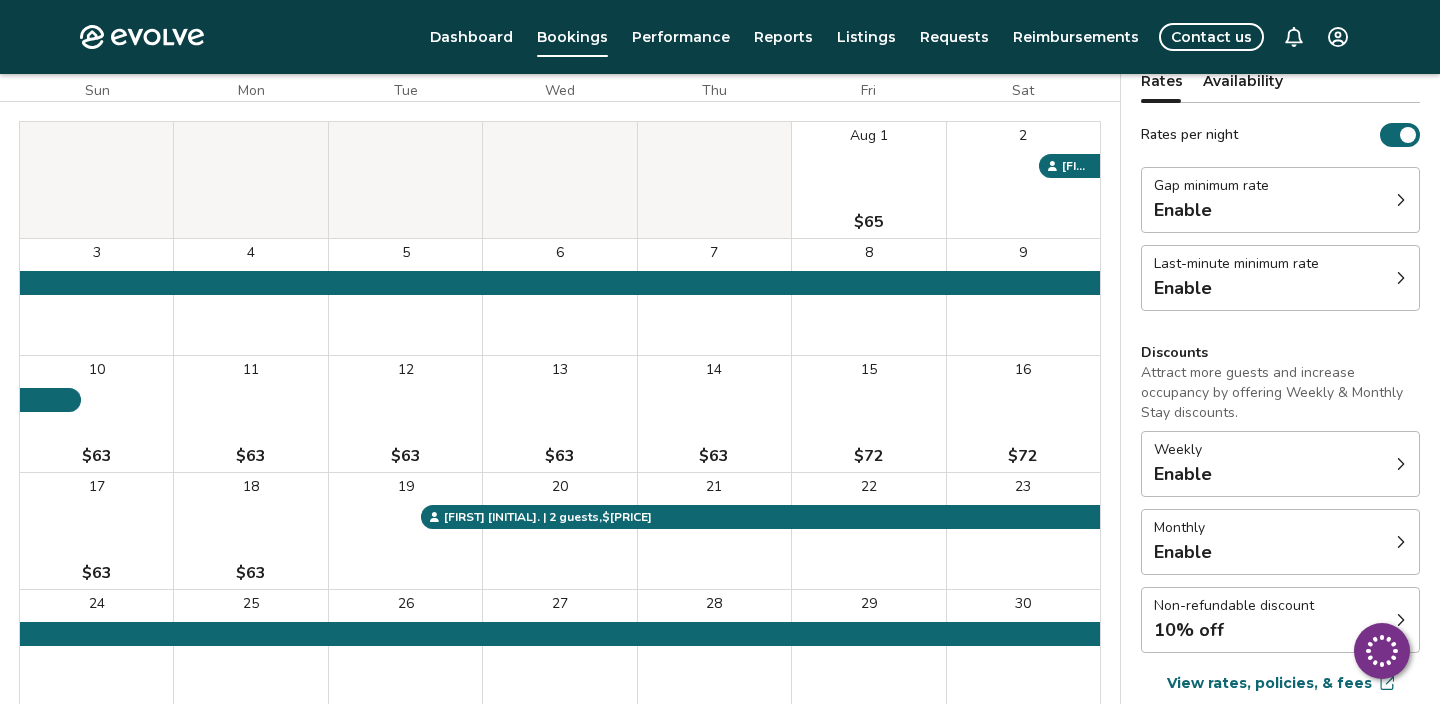 click on "Contact us" at bounding box center (1211, 37) 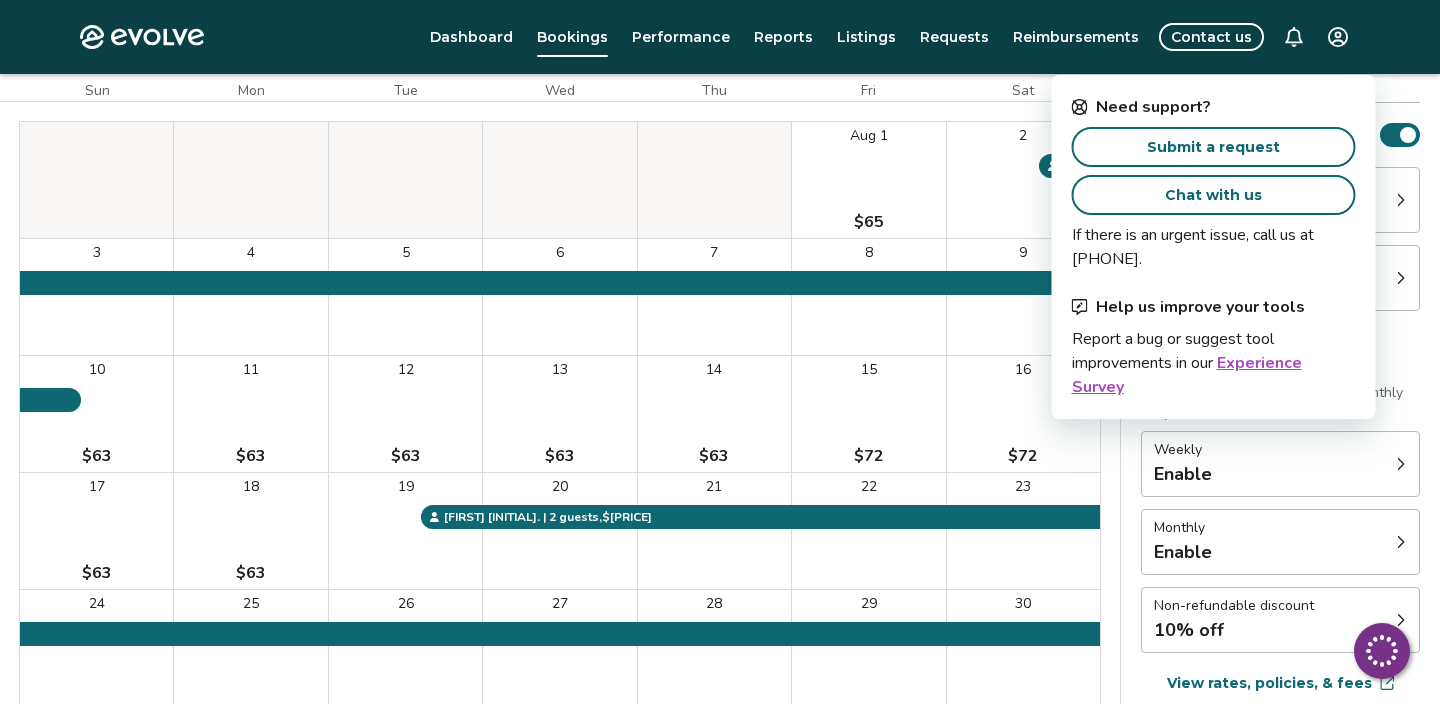 click on "Discounts" at bounding box center (1280, 353) 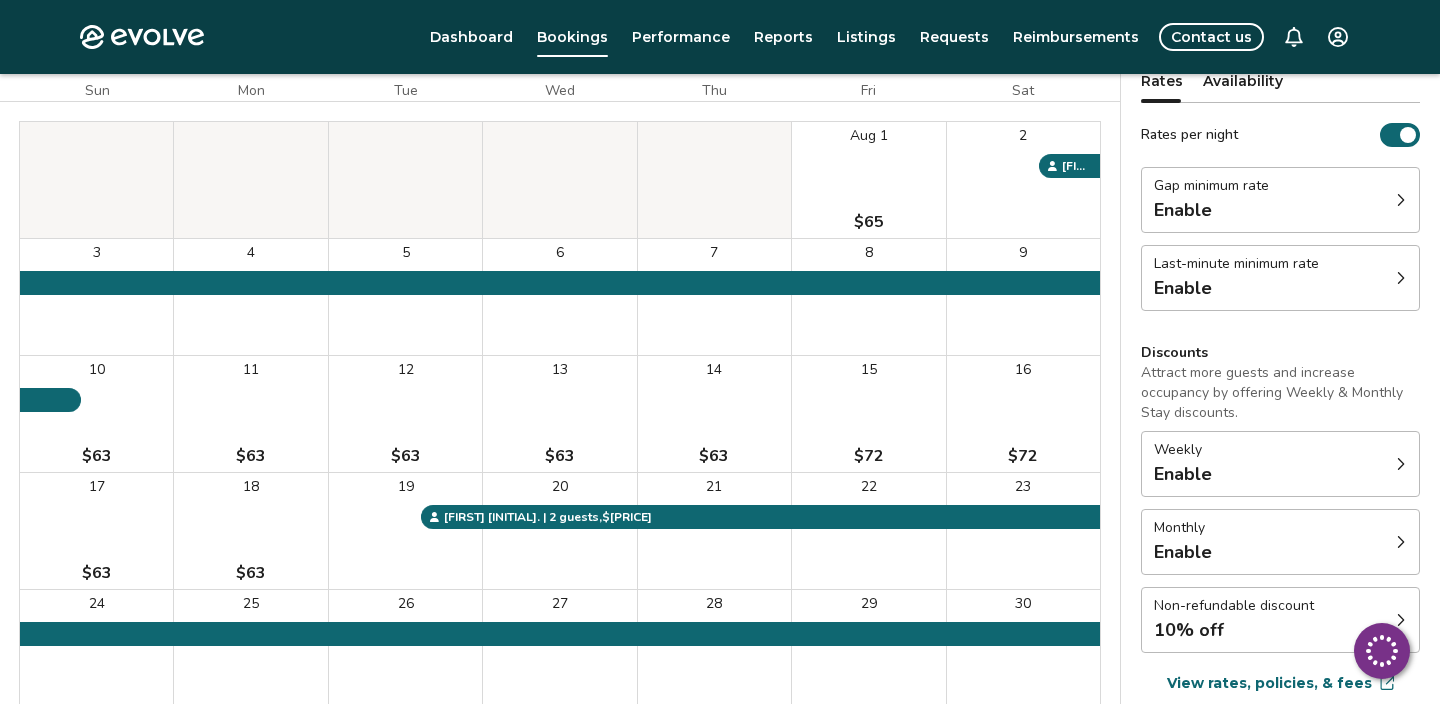 click on "Evolve Dashboard Bookings Performance Reports Listings Requests Reimbursements Contact us Bookings Calendar Booking report [MONTH] [YEAR]  | Views Month Week [MONTH] [YEAR] Today Settings [NAME]'s Place [MONTH] [YEAR] Sun Mon Tue Wed Thu Fri Sat [MONTH] [DAY] $[PRICE] 2 3 4 5 6 7 8 9 10 $[PRICE] 11 $[PRICE] 12 $[PRICE] 13 $[PRICE] 14 $[PRICE] 15 $[PRICE] 16 $[PRICE] 17 $[PRICE] 18 $[PRICE] 19 20 21 22 23 24 25 26 27 28 29 30 31 [NAME] | 2 guests , $[PRICE] [NAME] | 2 guests , $[PRICE] Booking Pending Evolve/Owner Settings Rates Availability Rates per night Gap minimum rate Enable Last-minute minimum rate Enable Discounts Attract more guests and increase occupancy by offering Weekly & Monthly Stay discounts. Weekly Enable Monthly Enable Non-refundable discount 10% off View rates, policies, & fees Gap minimum rate Reduce your minimum rate by 20%  to help fill nights between bookings  (Fridays and Saturdays excluded). Enable Once enabled, the % off may take up to 24 hours to activate and will stay active until you disable. Last-minute minimum rate Reduce your minimum rate by 20% Enable" at bounding box center [720, 392] 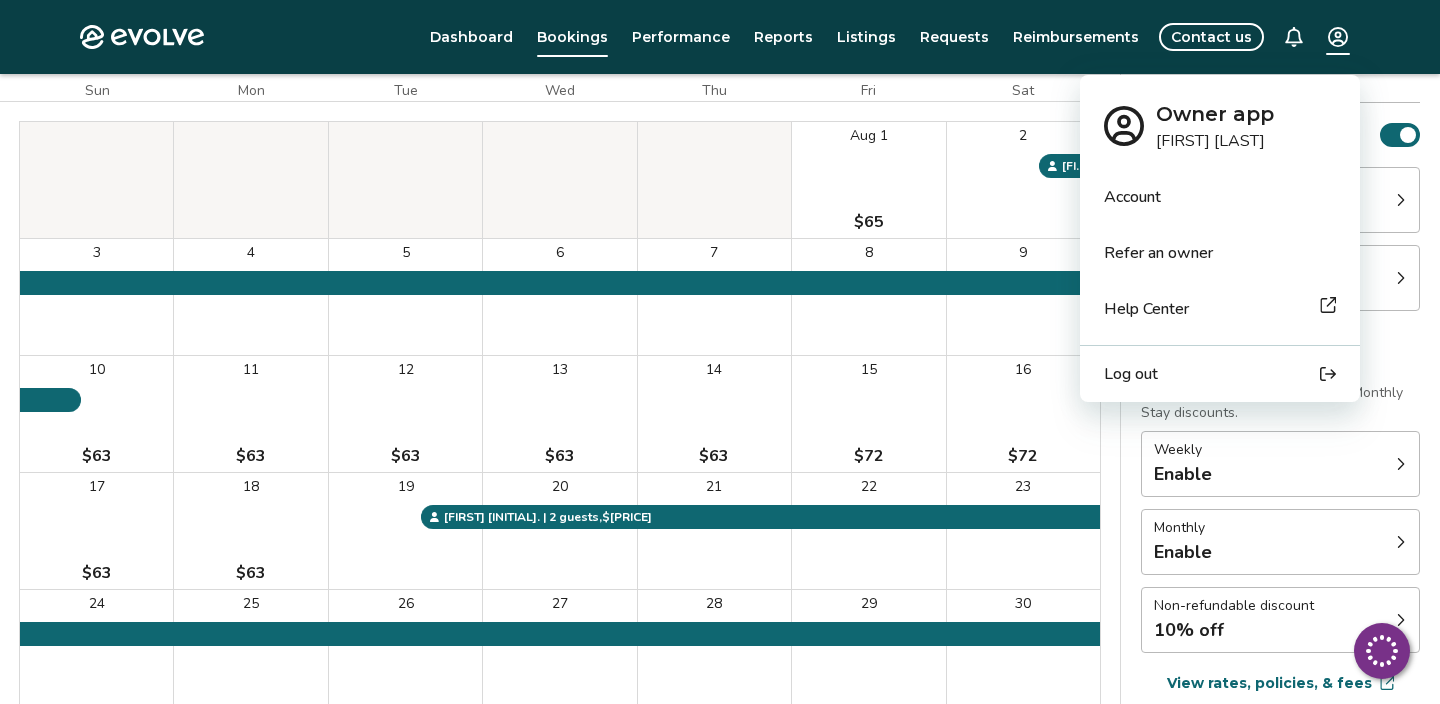 click on "Account" at bounding box center [1132, 197] 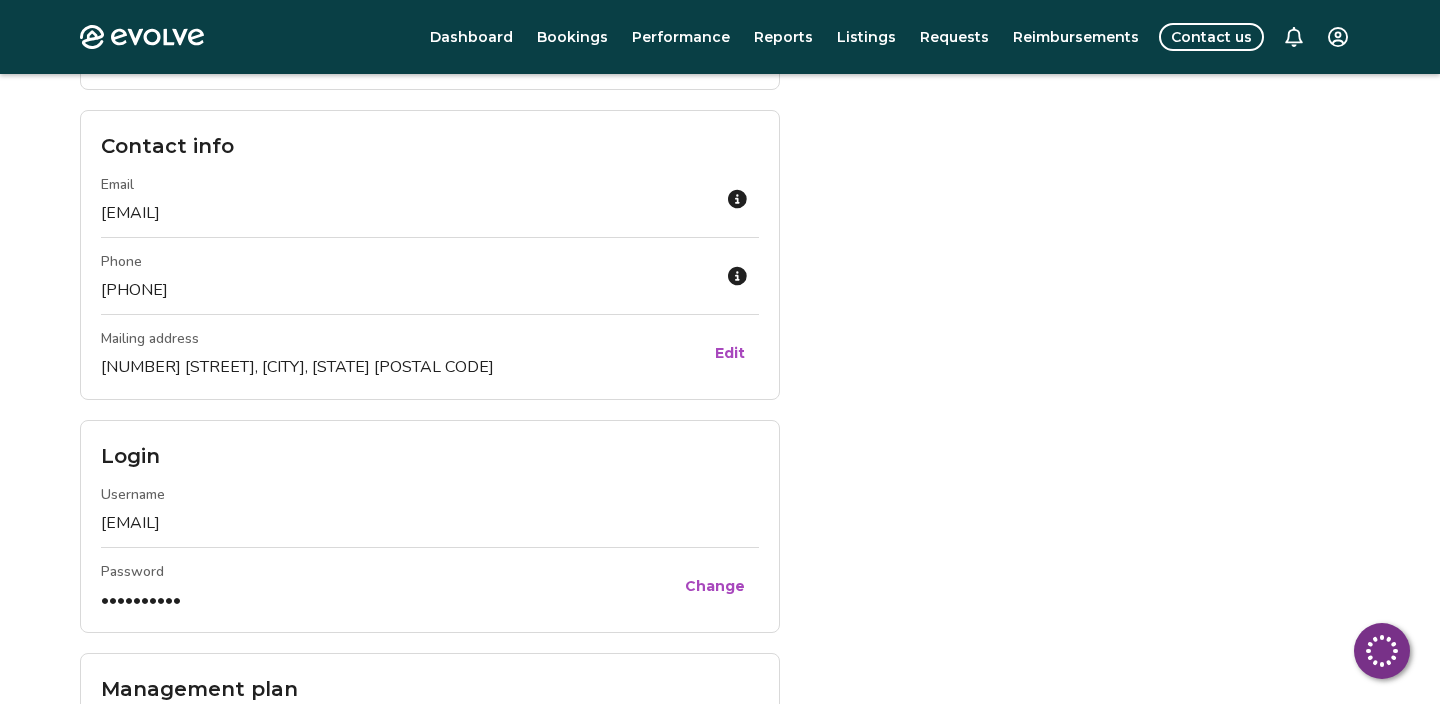 scroll, scrollTop: 0, scrollLeft: 0, axis: both 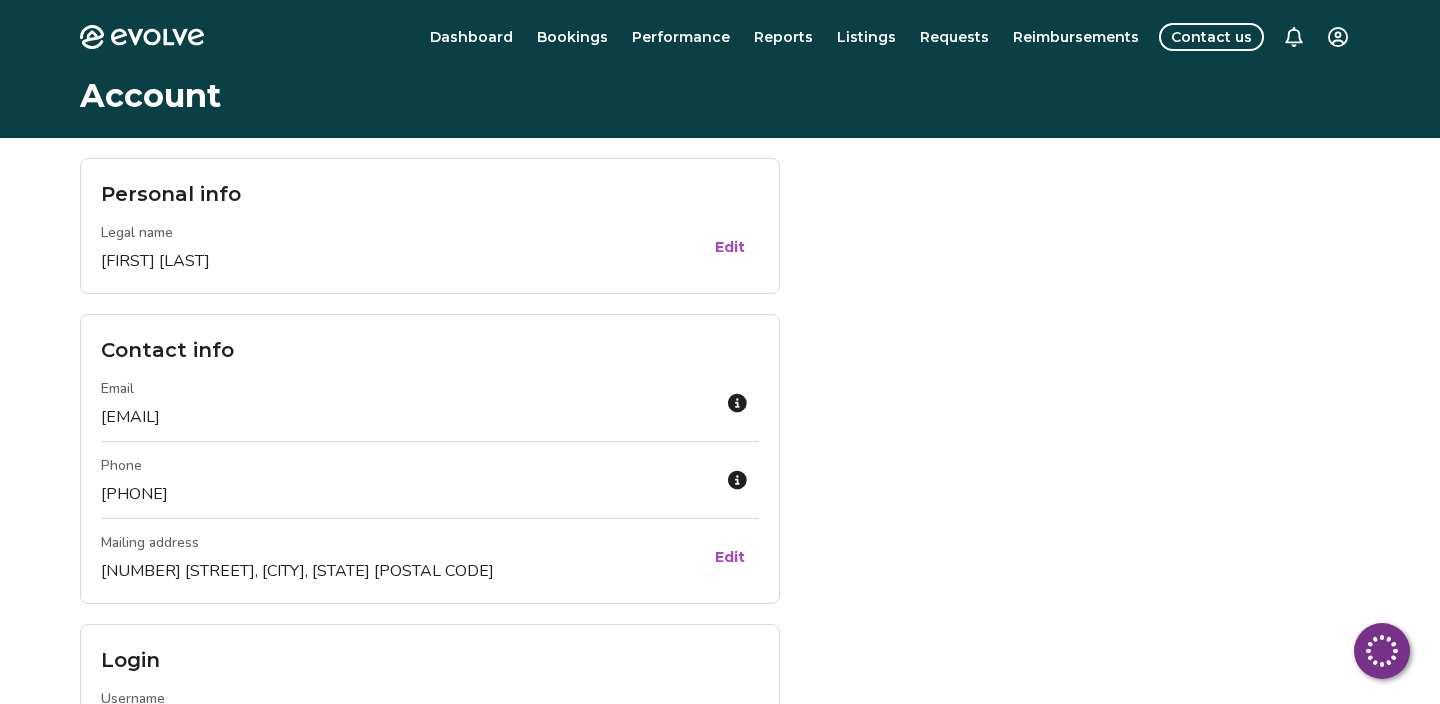 click on "Contact us" at bounding box center [1211, 37] 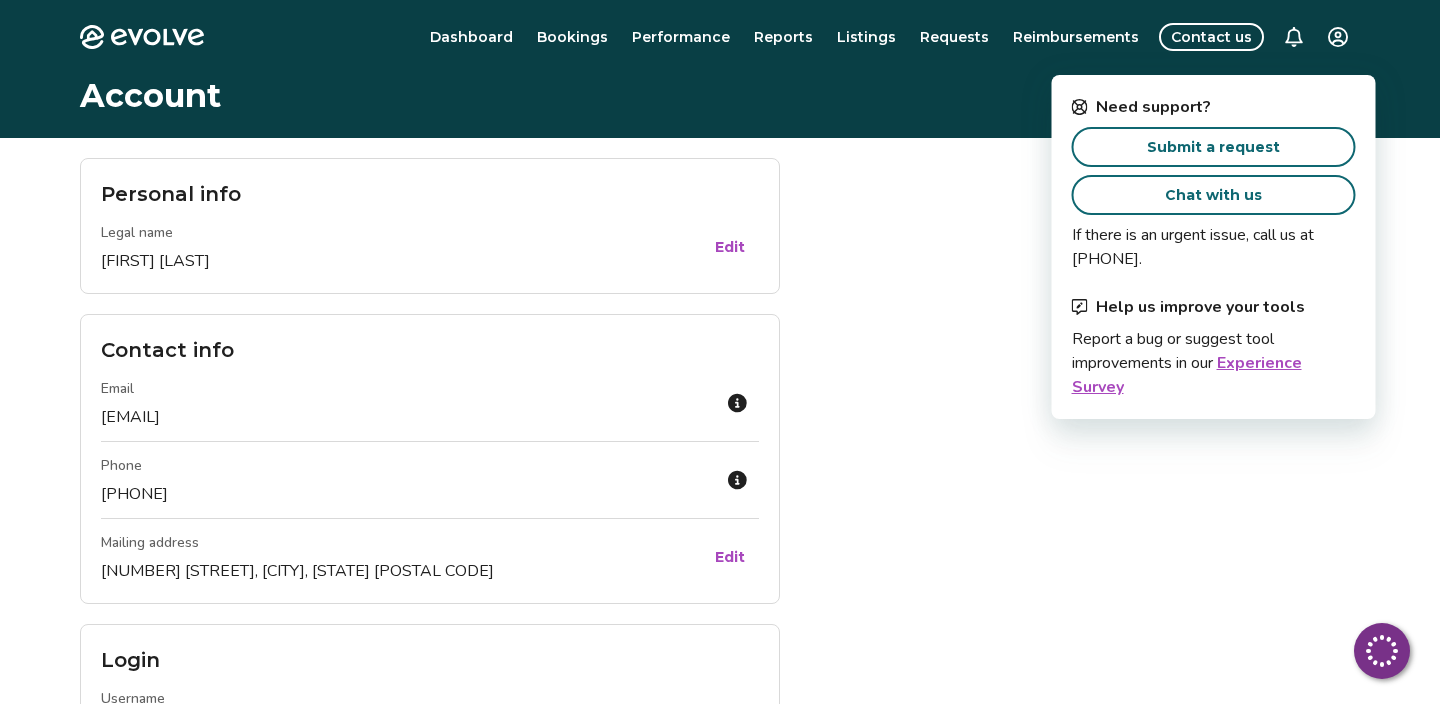 click on "Submit a request" at bounding box center [1213, 147] 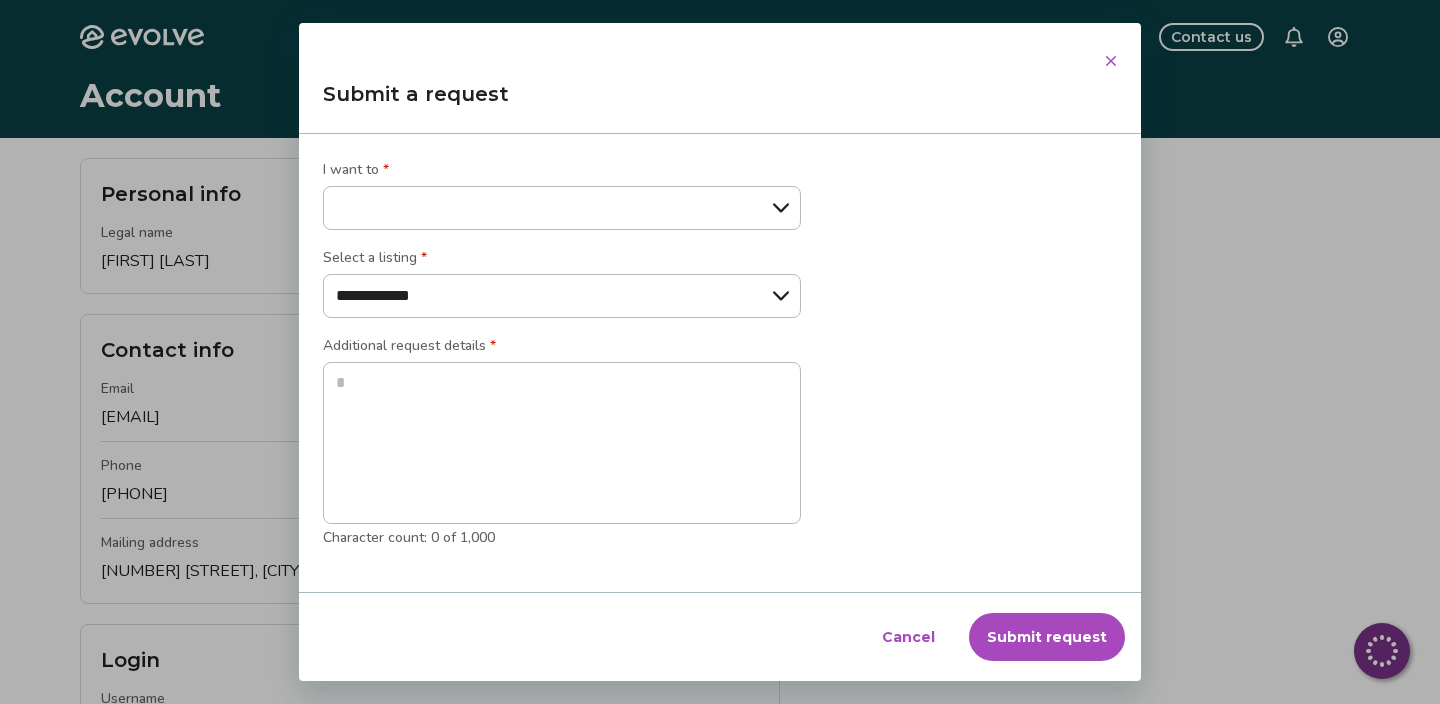 click on "**********" at bounding box center (720, 352) 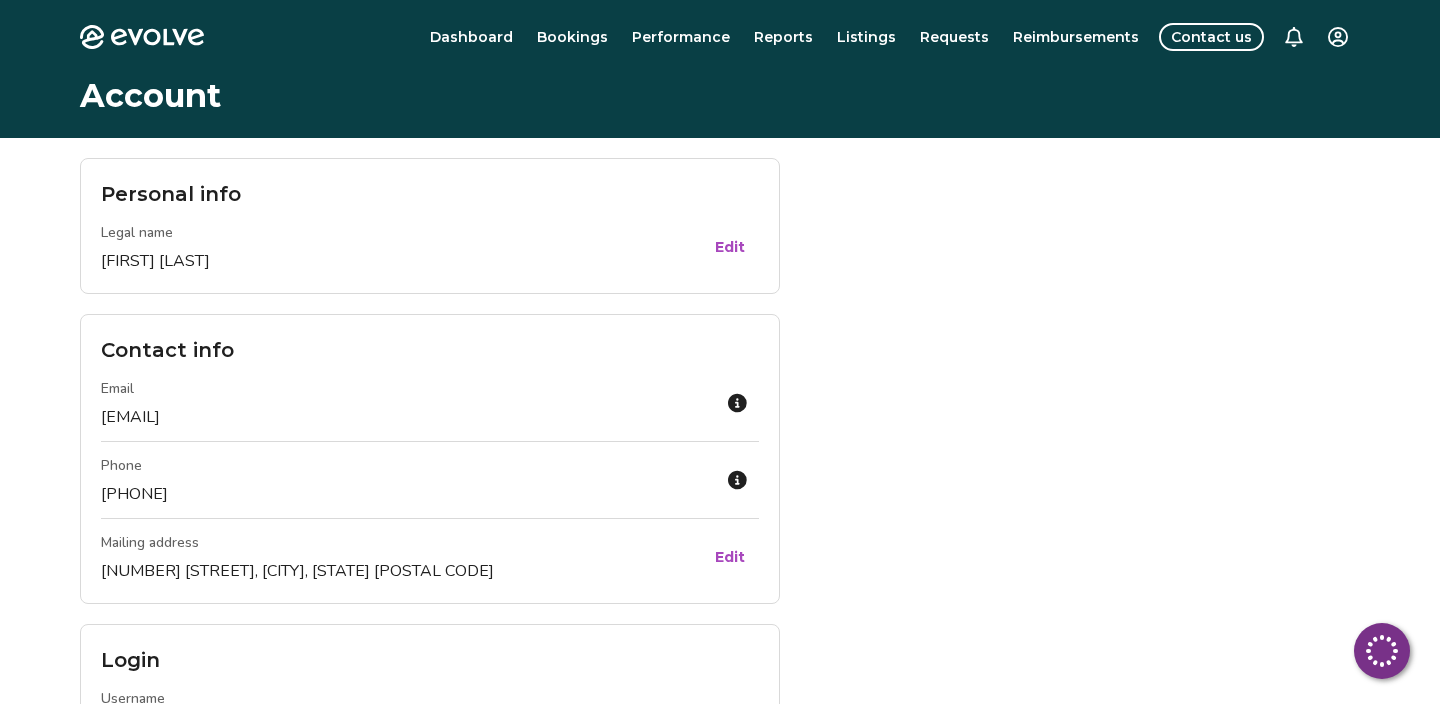 click 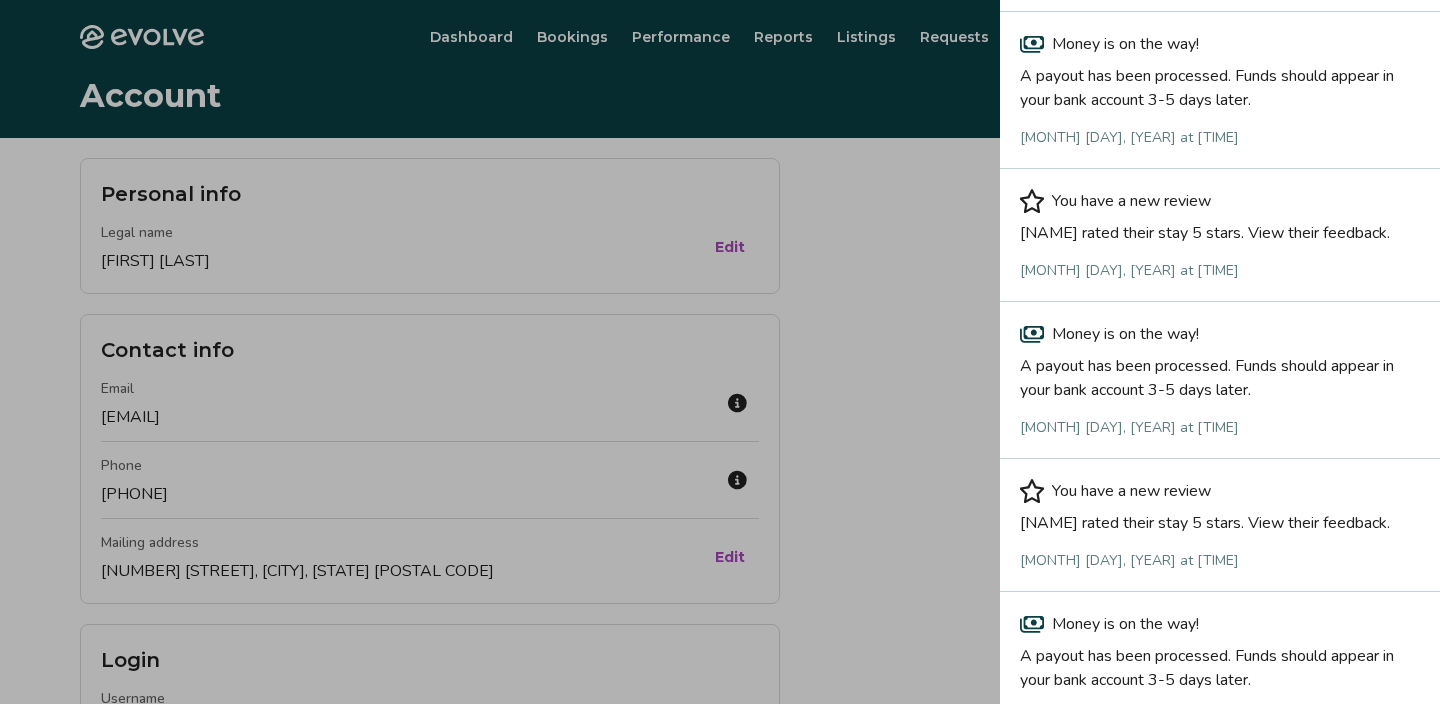 scroll, scrollTop: 0, scrollLeft: 0, axis: both 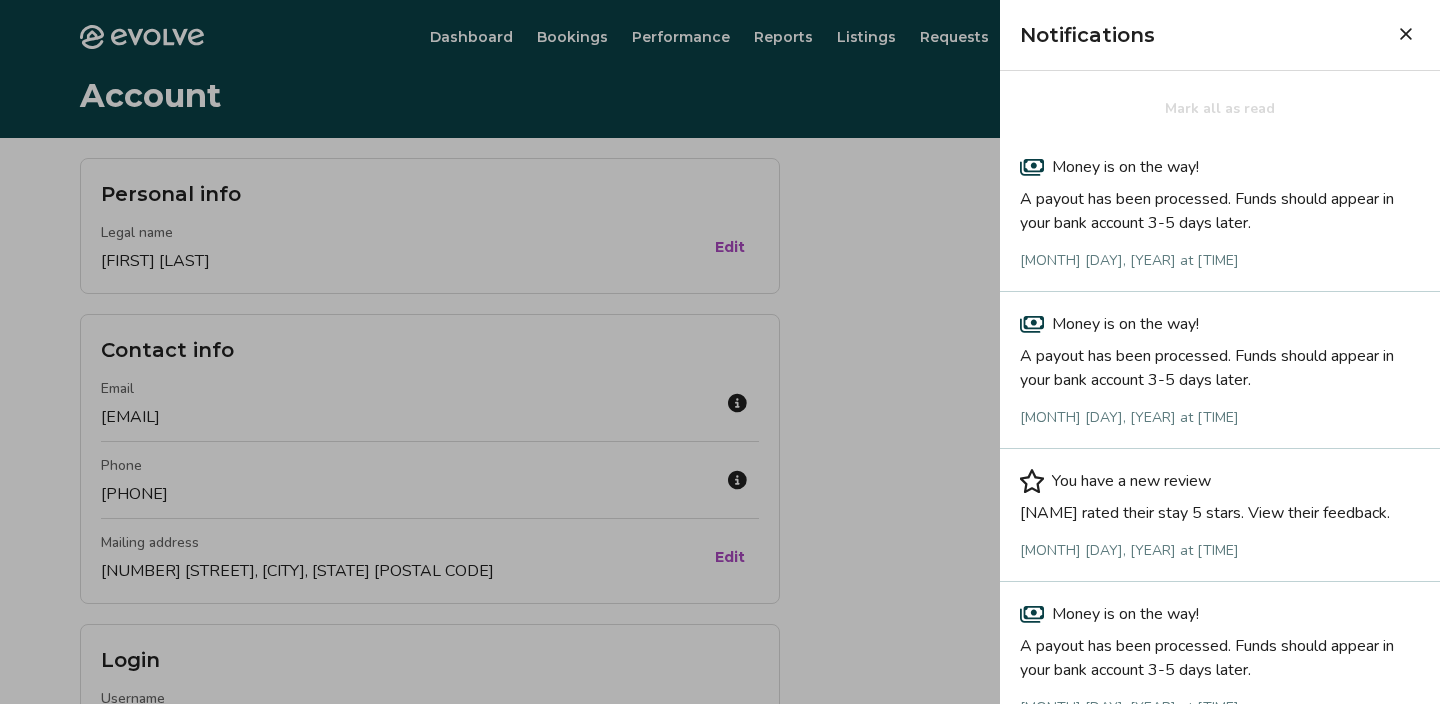 click at bounding box center [720, 352] 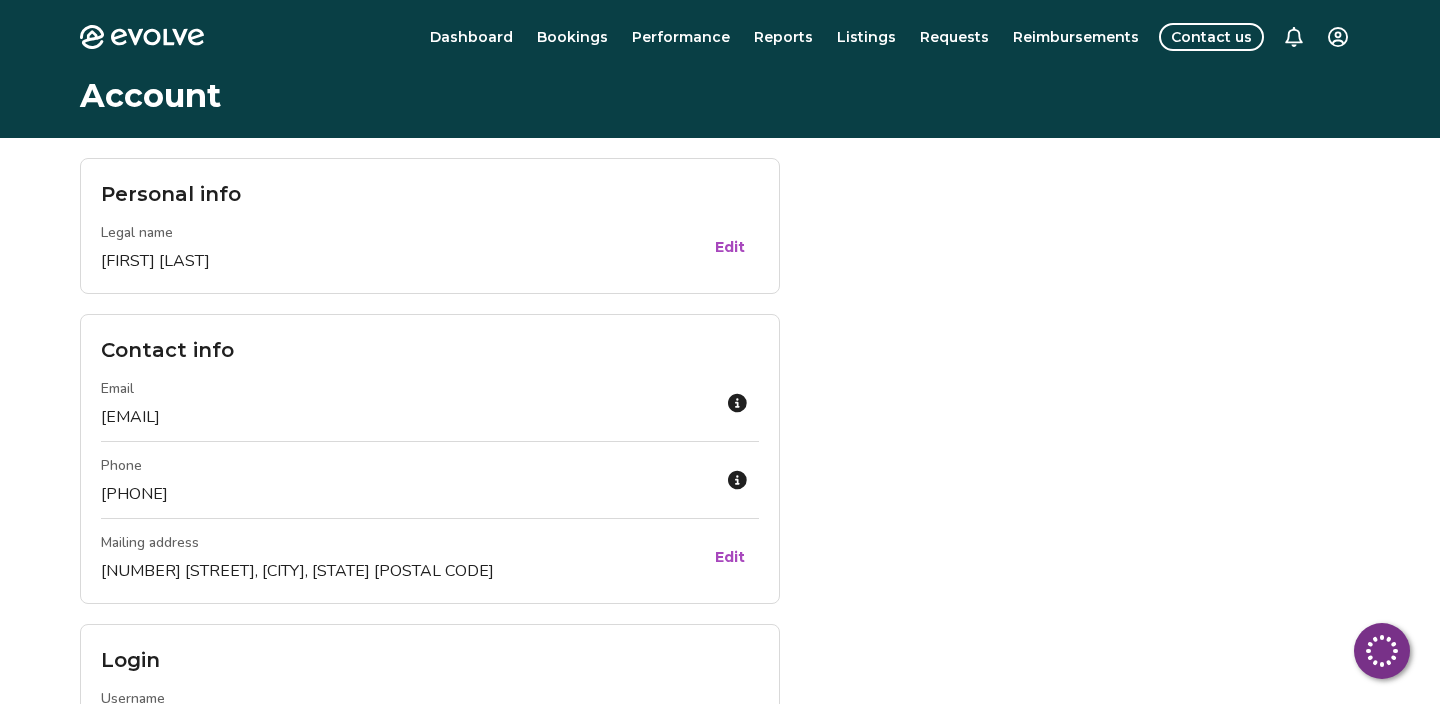 click on "Evolve Dashboard Bookings Performance Reports Listings Requests Reimbursements Contact us Account Personal info Legal name   [FIRST] [LAST] Edit Contact info Email   [EMAIL] Phone   [PHONE] Mailing address   [NUMBER] [STREET], [CITY], [STATE] [POSTAL CODE] Edit Login Username   [EMAIL] Password   •••••••••• Change Management plan Tier   Core Learn more Billing Bank account   [BANK NAME],  •••••••••••• VERIFIED Change Credit card   AMEX,  ••••••••••••5015,  [EXPIRATION] Verified Change Legal Rental policies   [NUMBER] [STREET] View   Management agreement View Privacy & terms   Privacy policy View   Safety and security policy View   Terms of service View © 2013-Present Evolve Vacation Rental Network Privacy Policy | Terms of Service
Loading...
*" at bounding box center [720, 854] 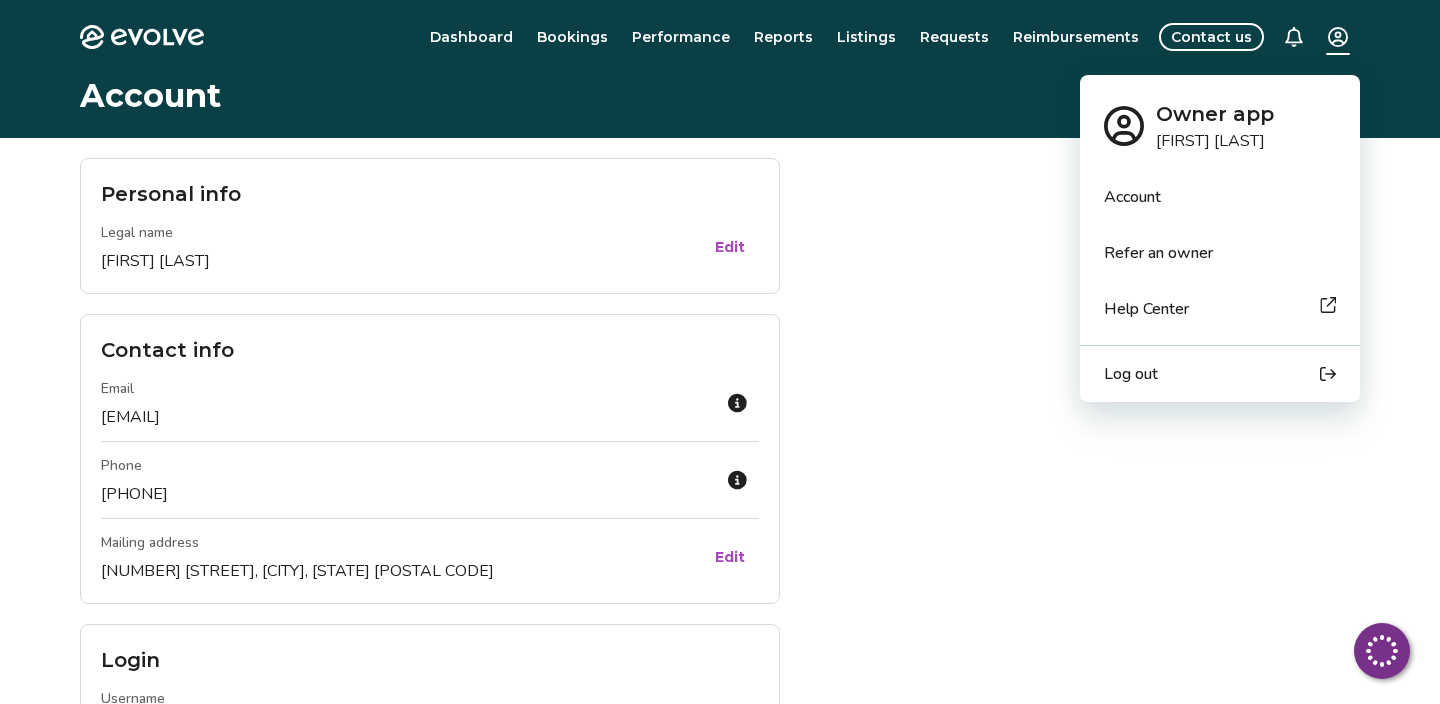 click on "Owner app [FIRST]   [LAST] Account Refer an owner Help Center Log out" at bounding box center (720, 854) 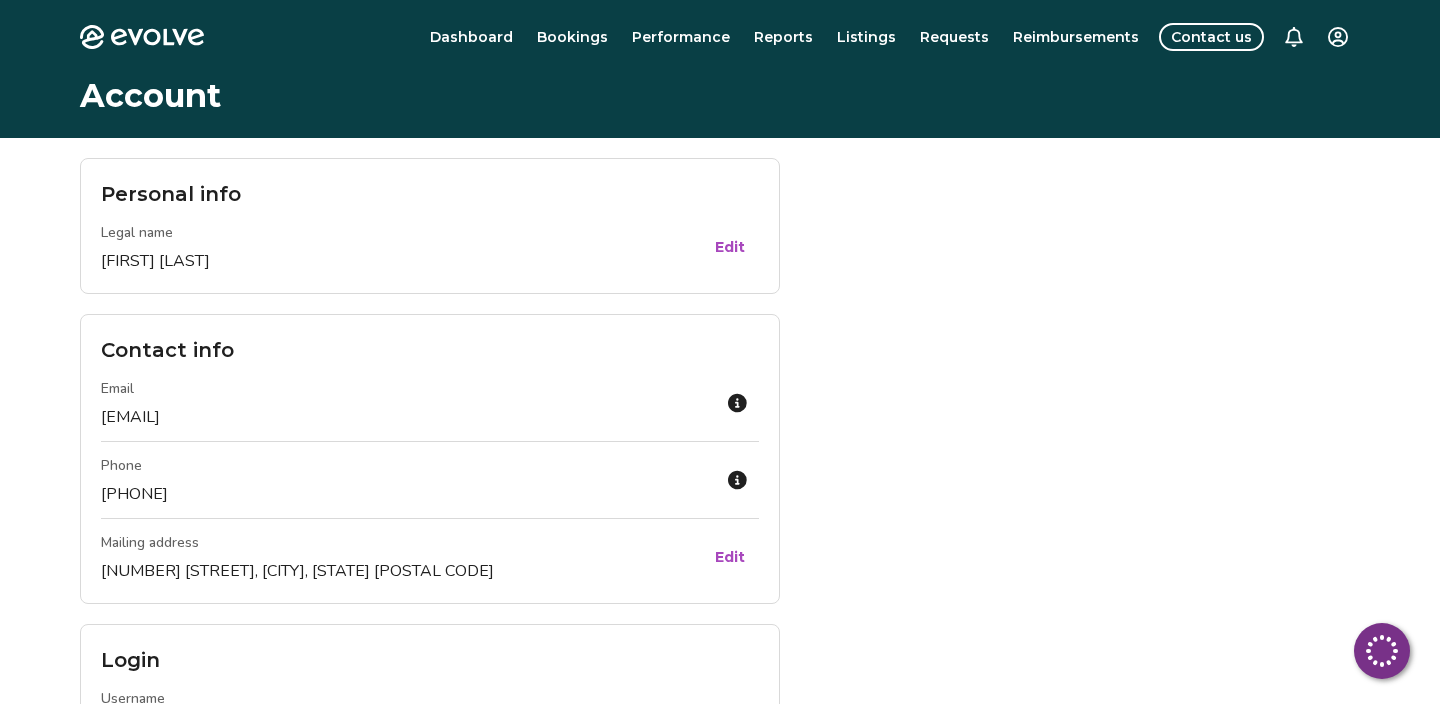 click 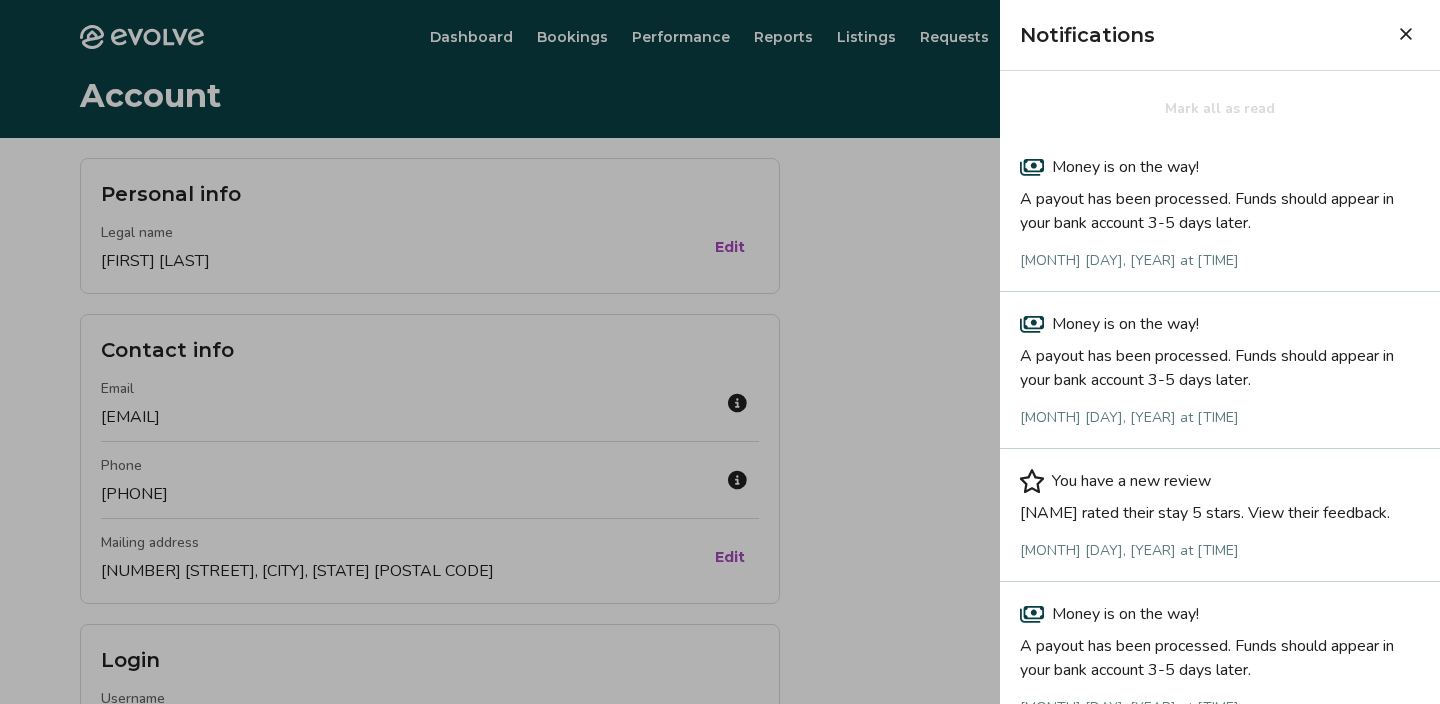 click at bounding box center (720, 352) 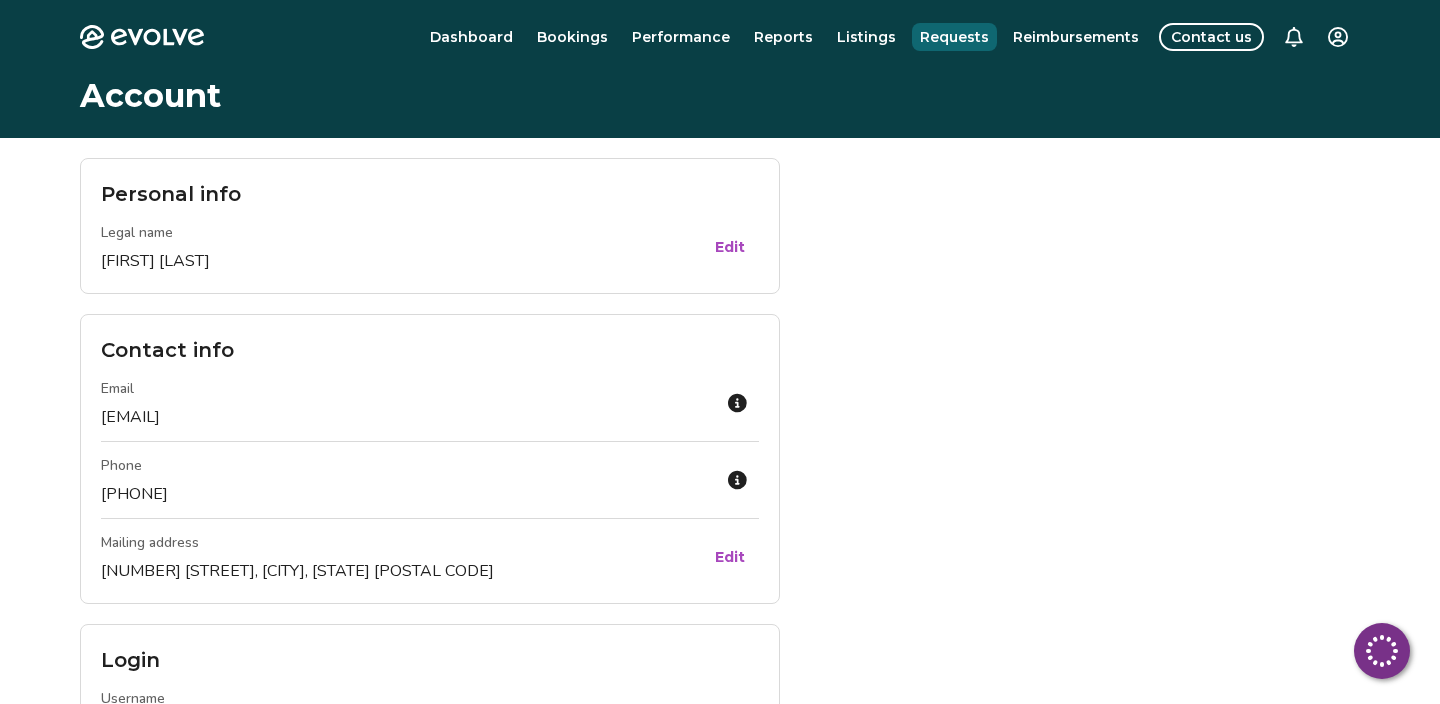 click on "Requests" at bounding box center (954, 37) 